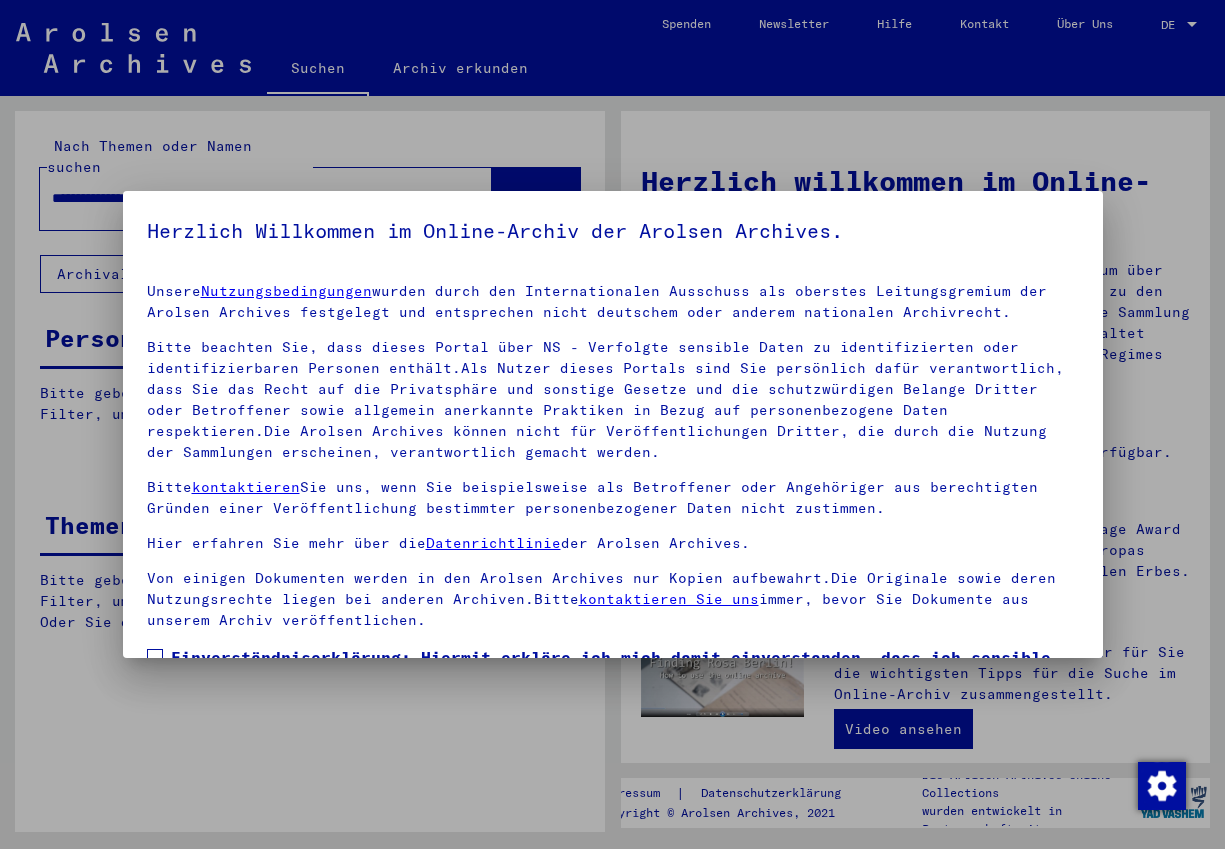 scroll, scrollTop: 0, scrollLeft: 0, axis: both 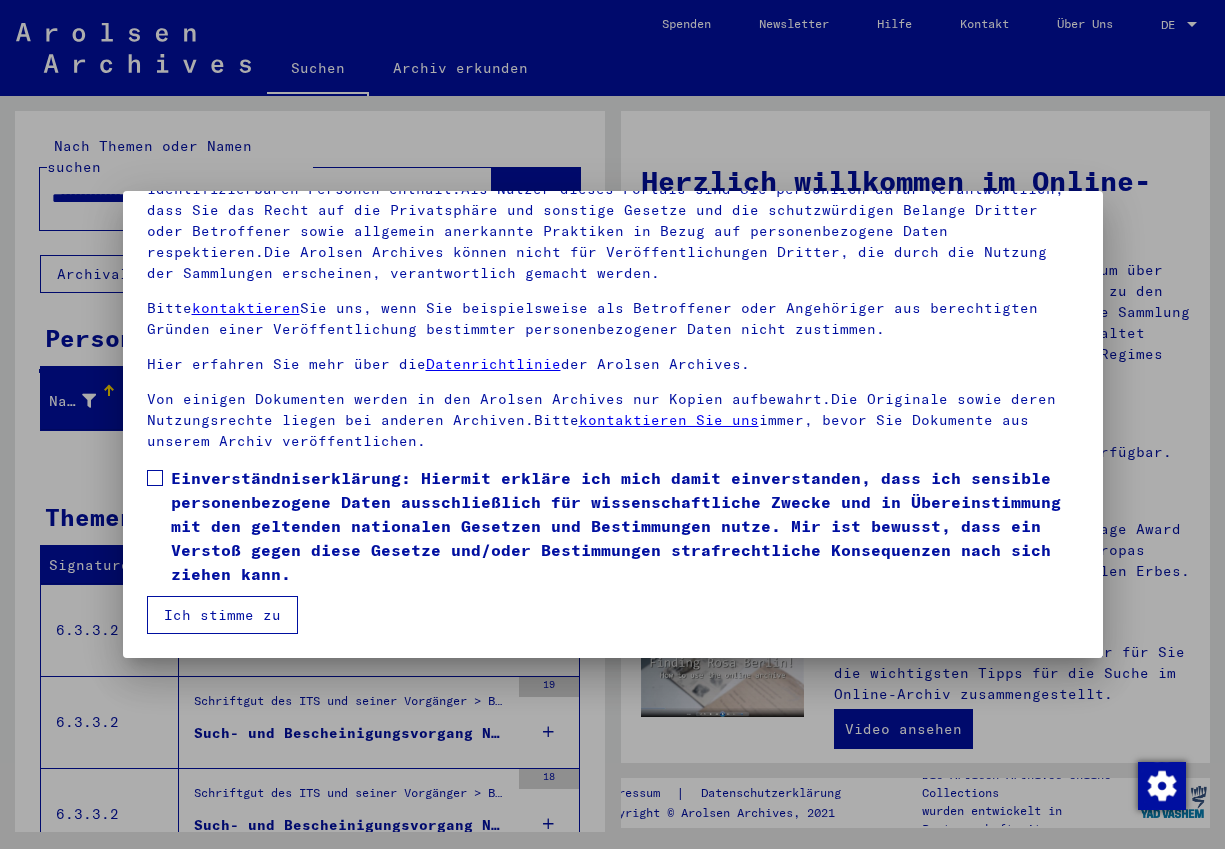 click at bounding box center (155, 478) 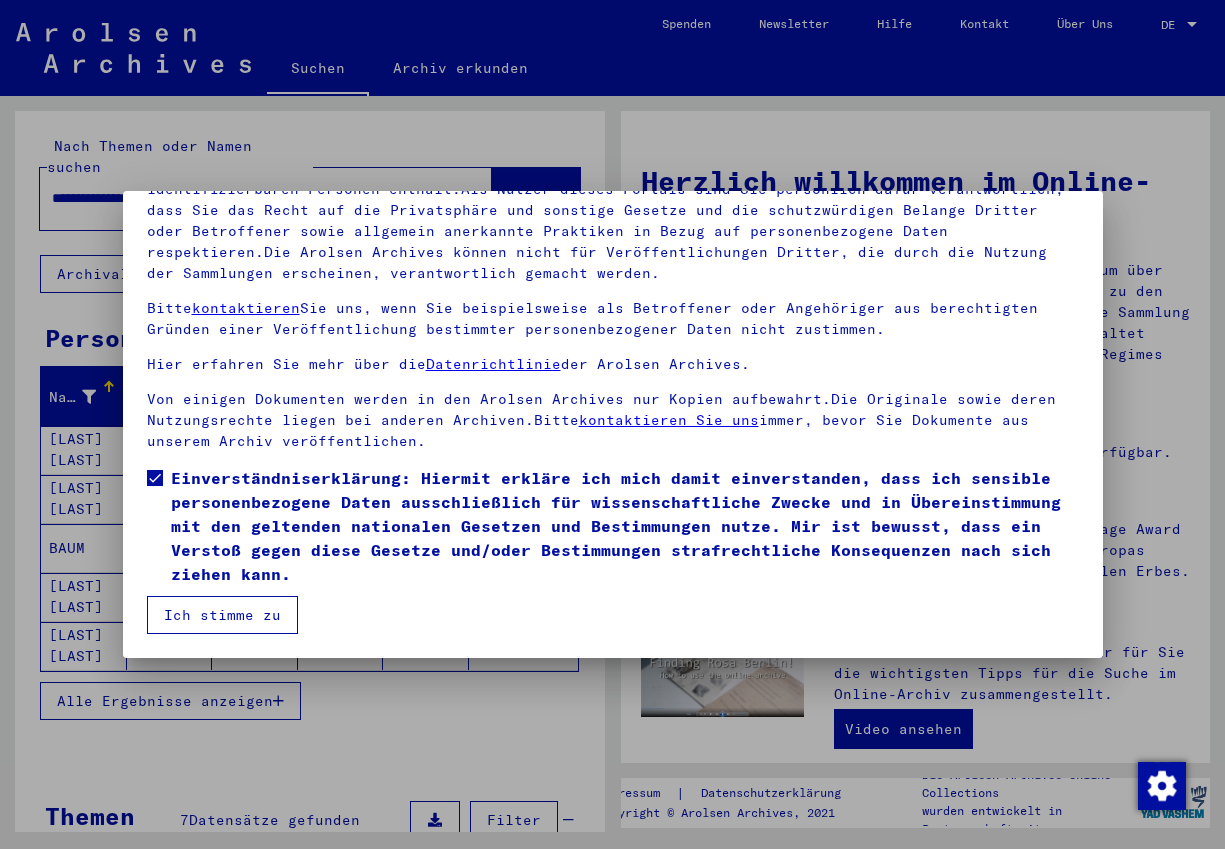 click on "Ich stimme zu" at bounding box center (222, 615) 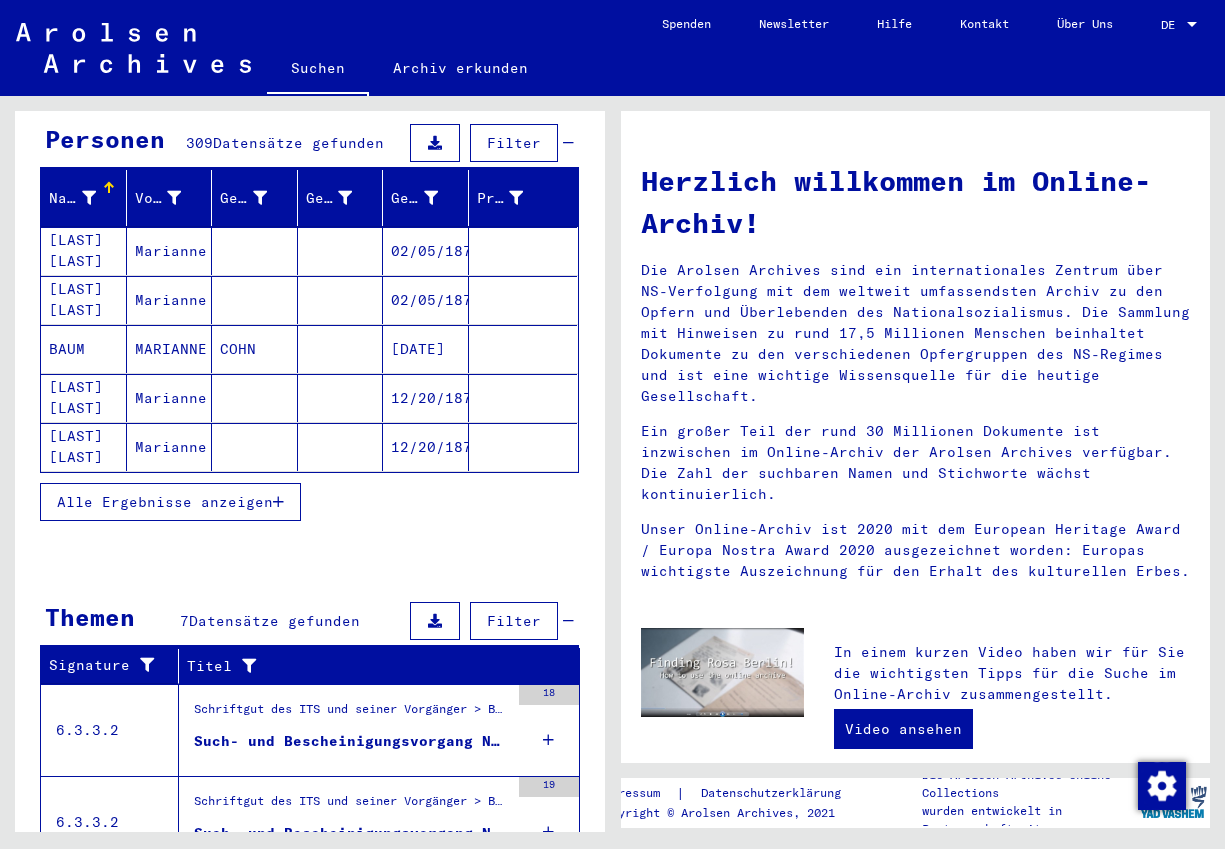 scroll, scrollTop: 216, scrollLeft: 0, axis: vertical 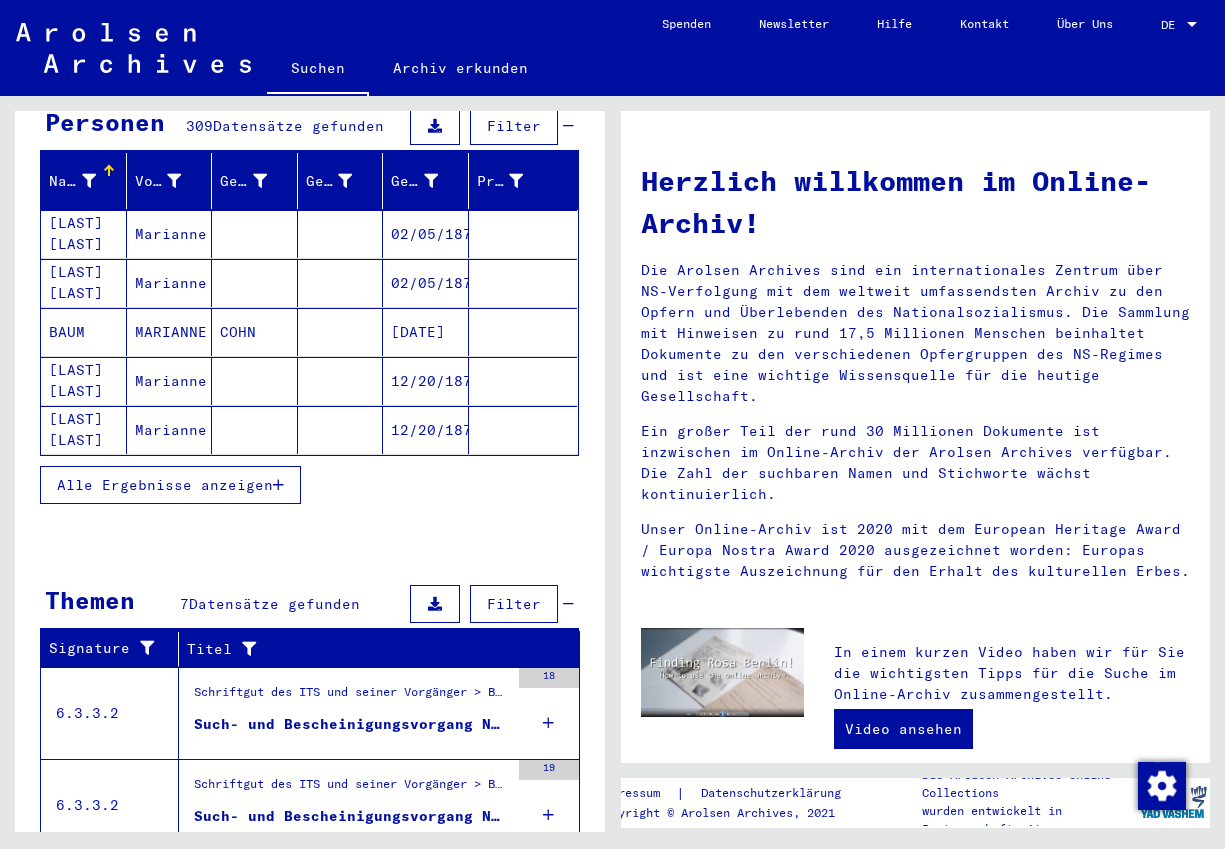 click on "Alle Ergebnisse anzeigen" at bounding box center [165, 485] 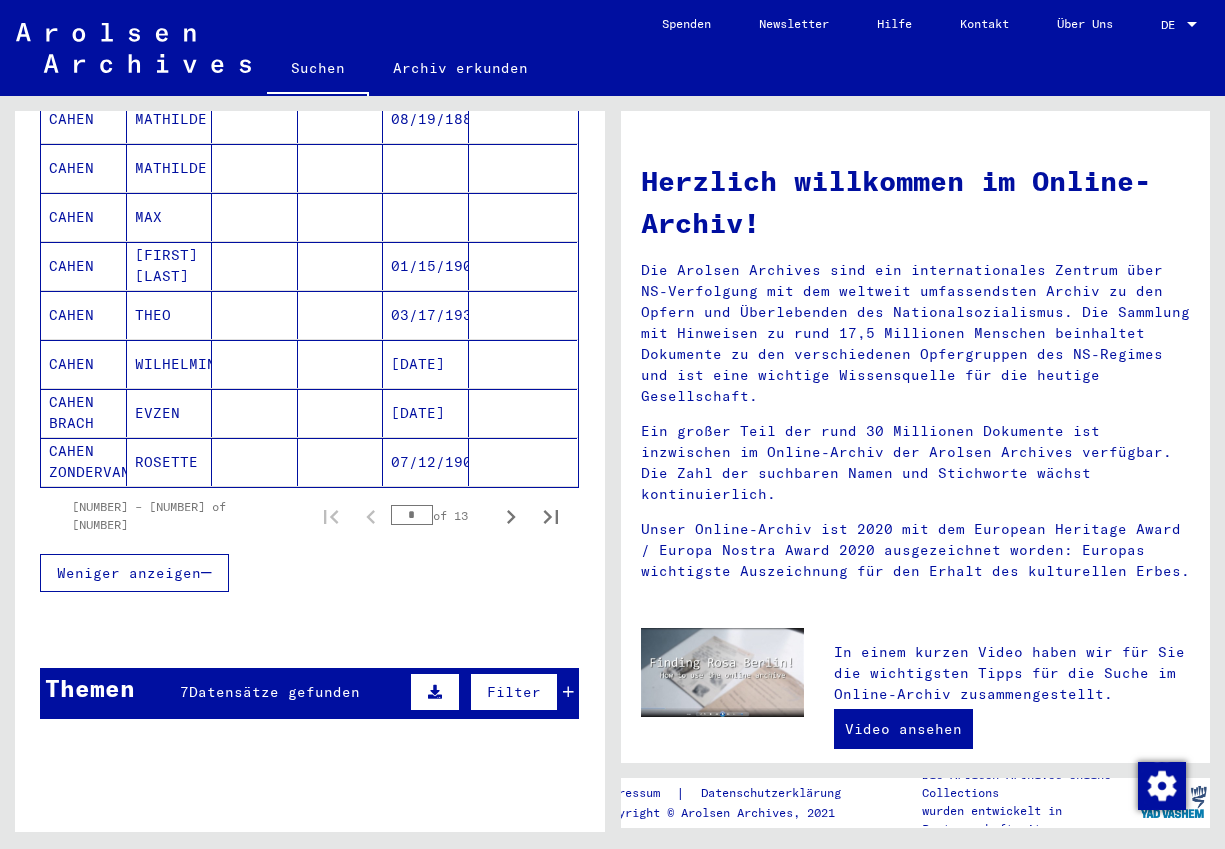 scroll, scrollTop: 1188, scrollLeft: 0, axis: vertical 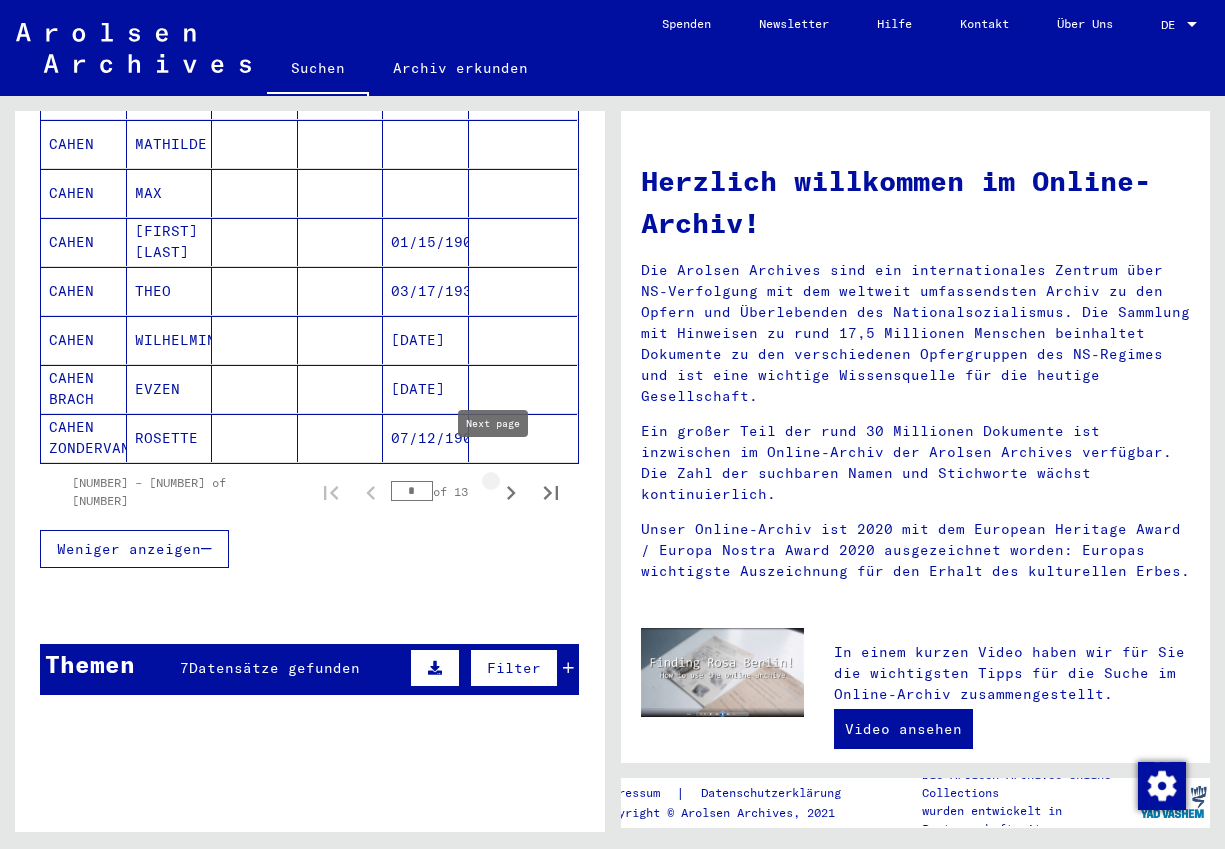 click 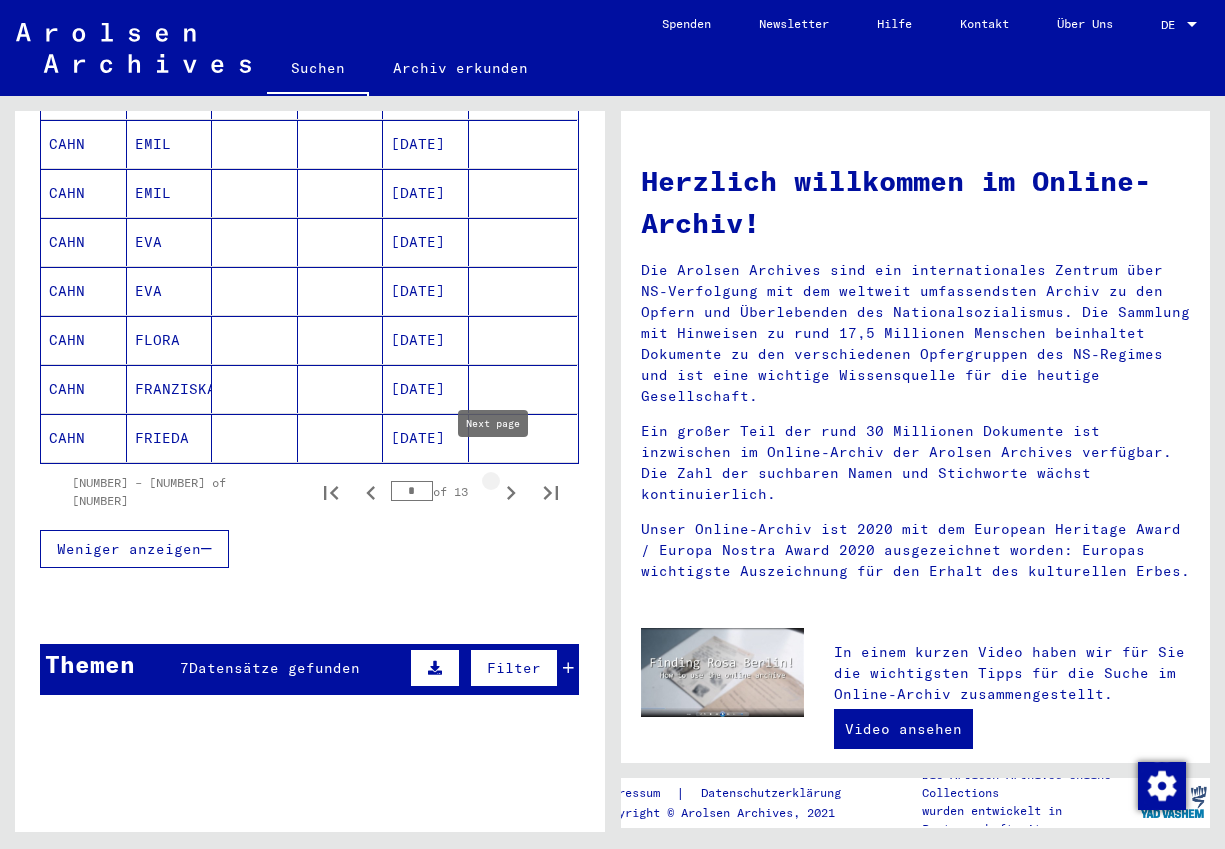 click 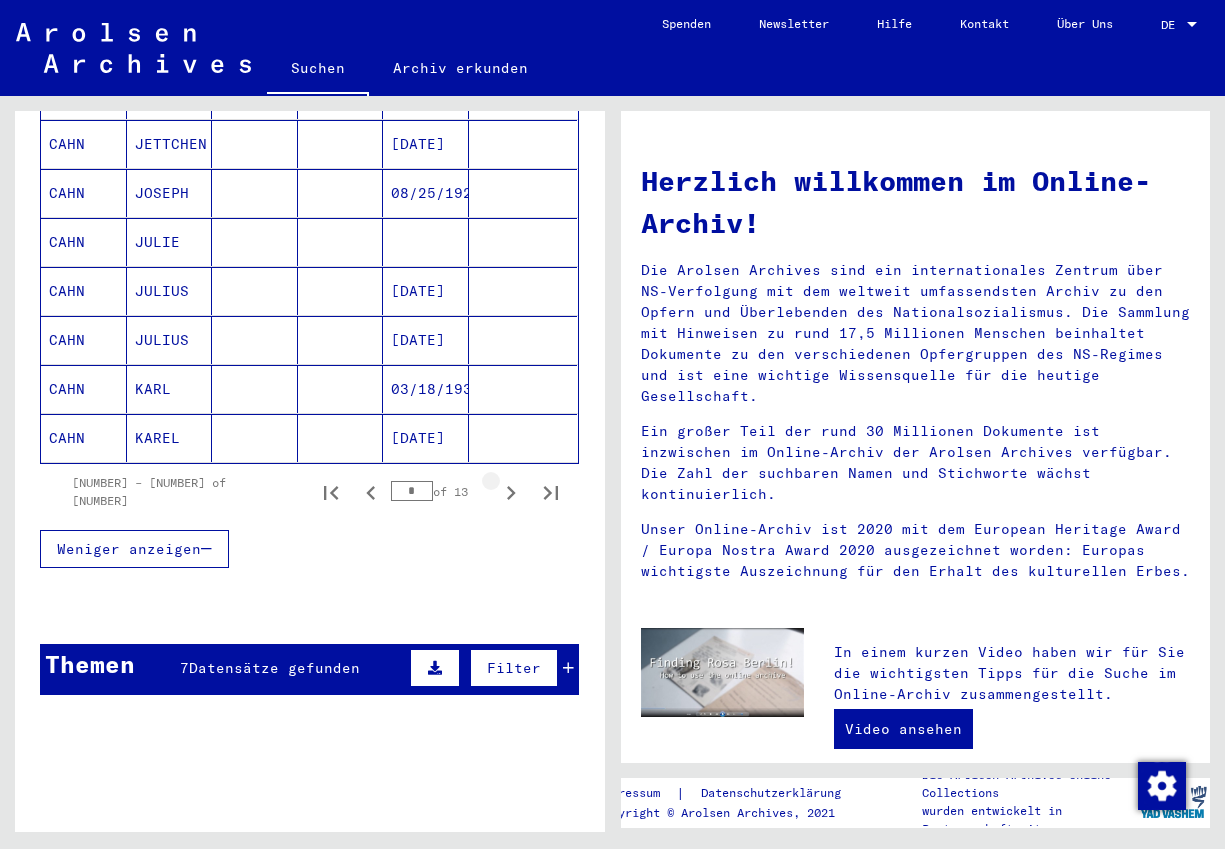 click 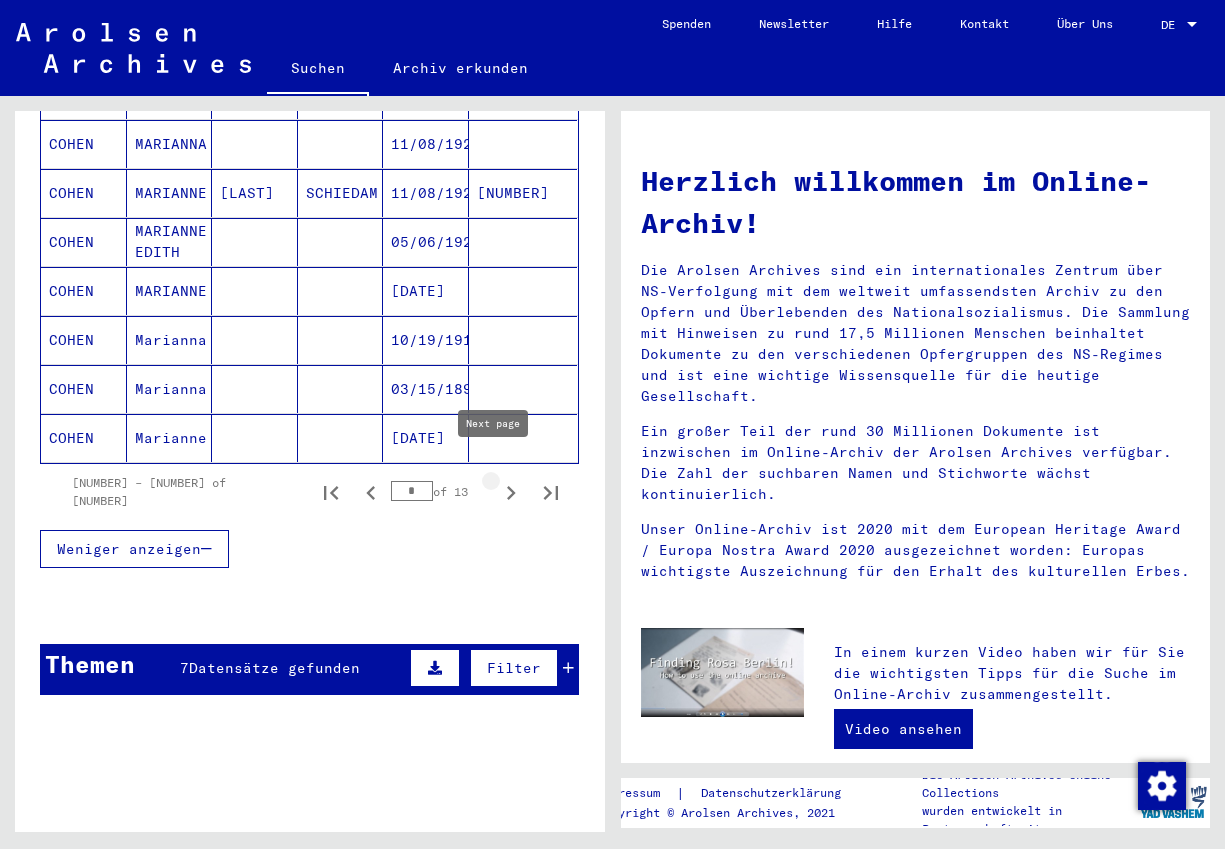 click 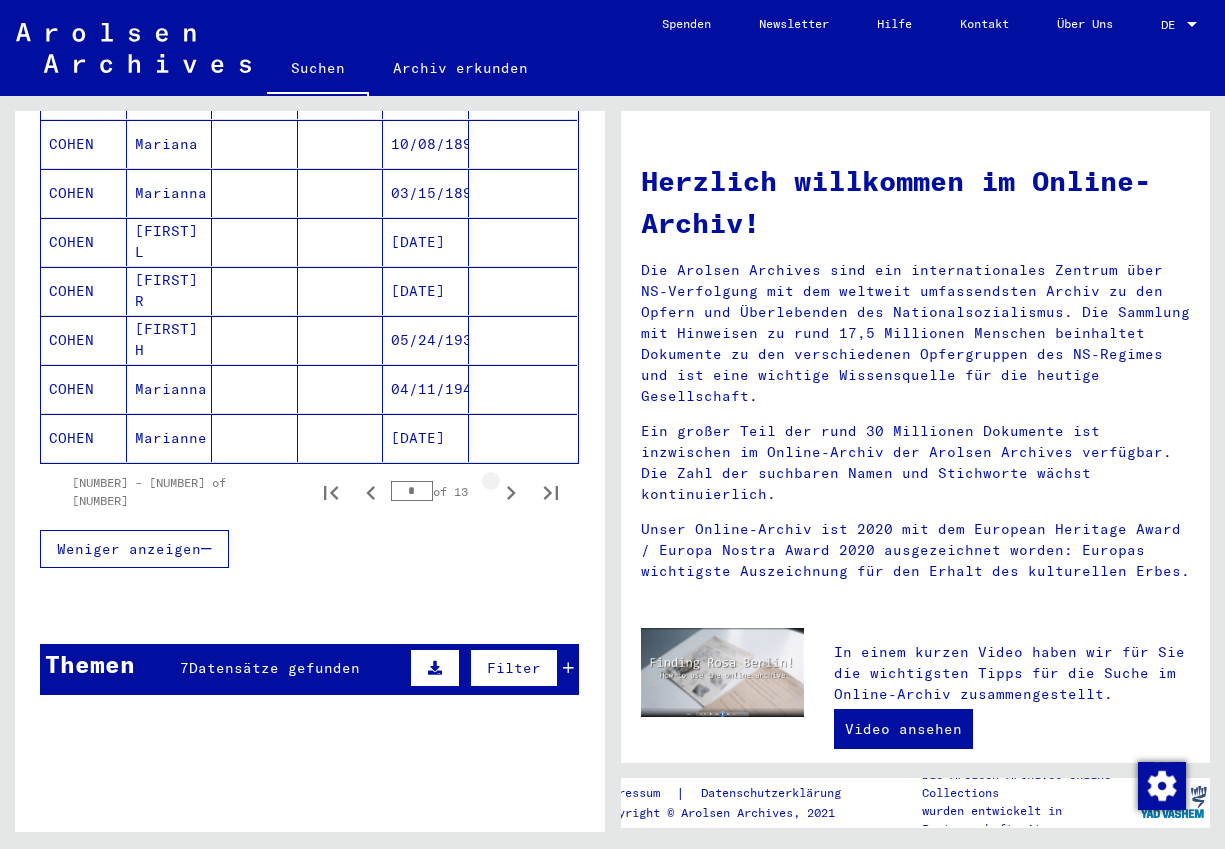 click 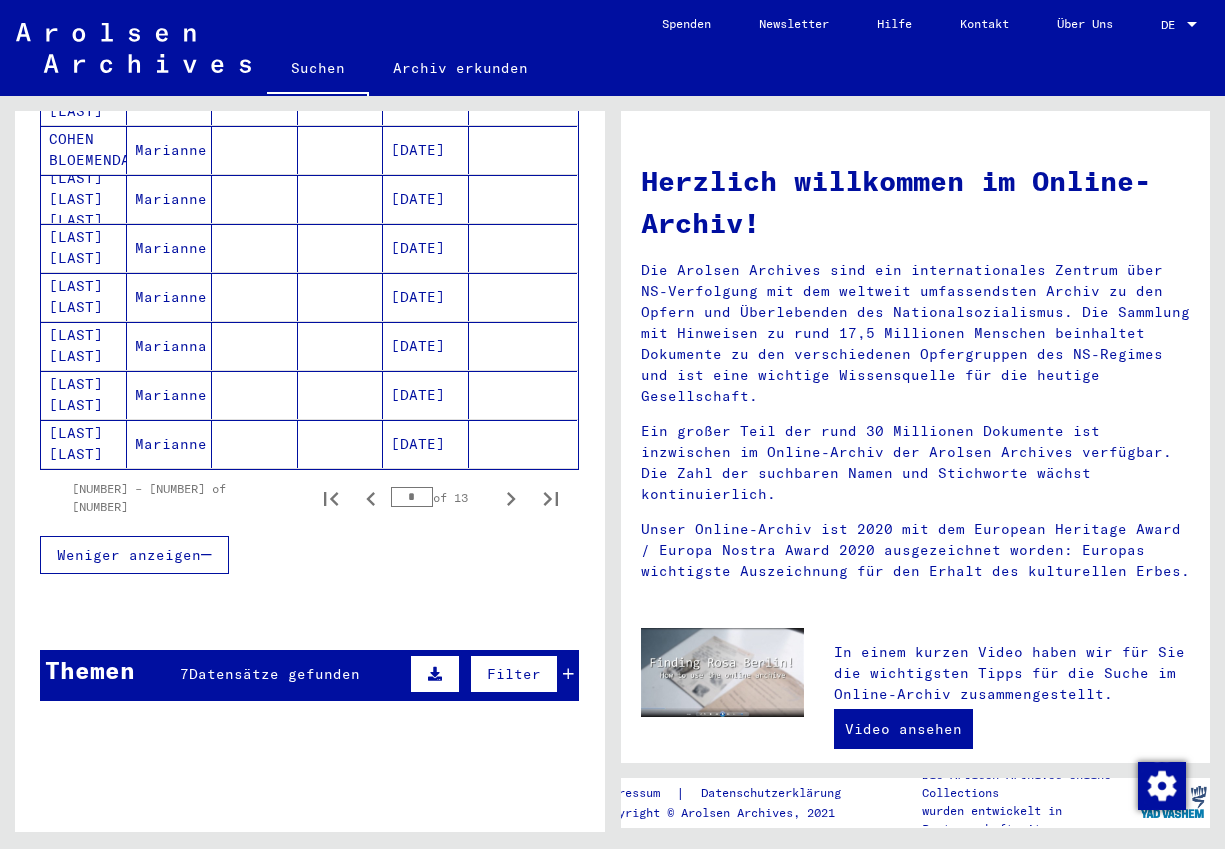 scroll, scrollTop: 1188, scrollLeft: 0, axis: vertical 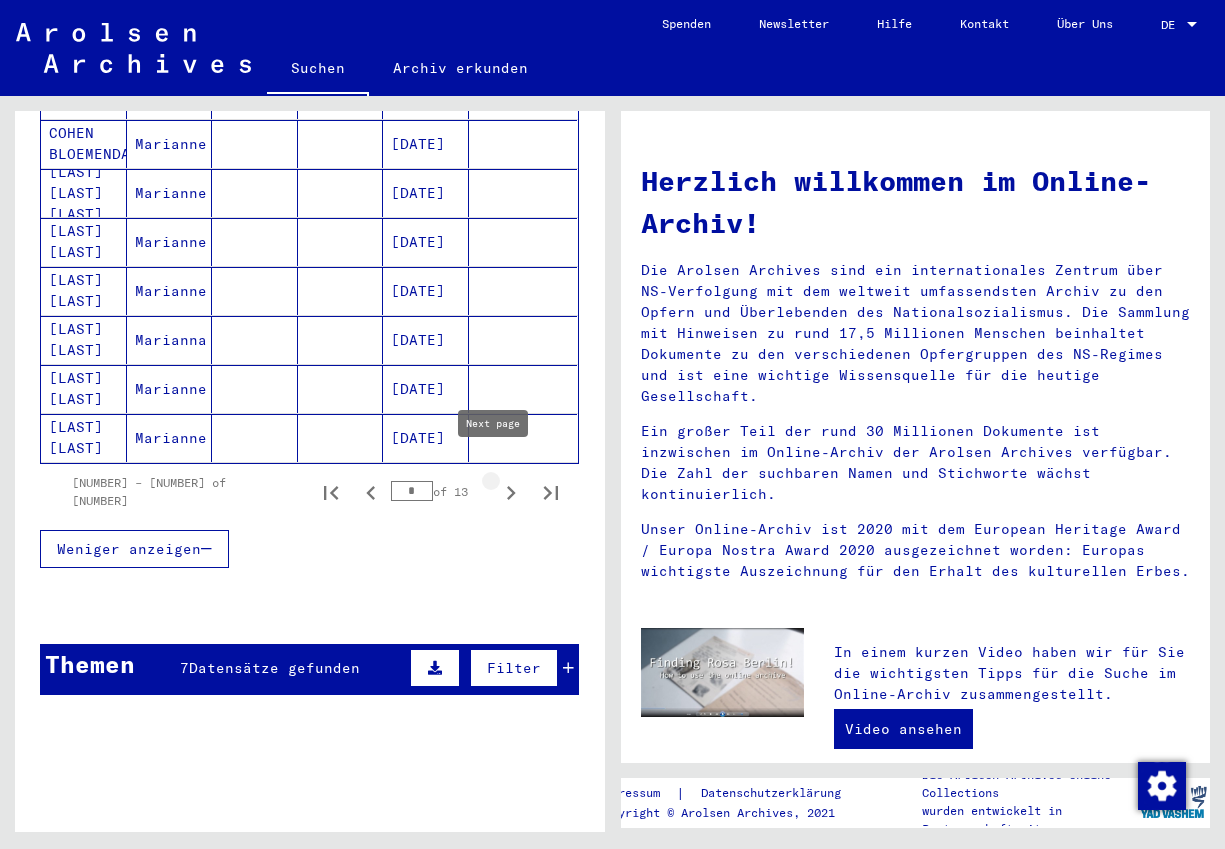 click 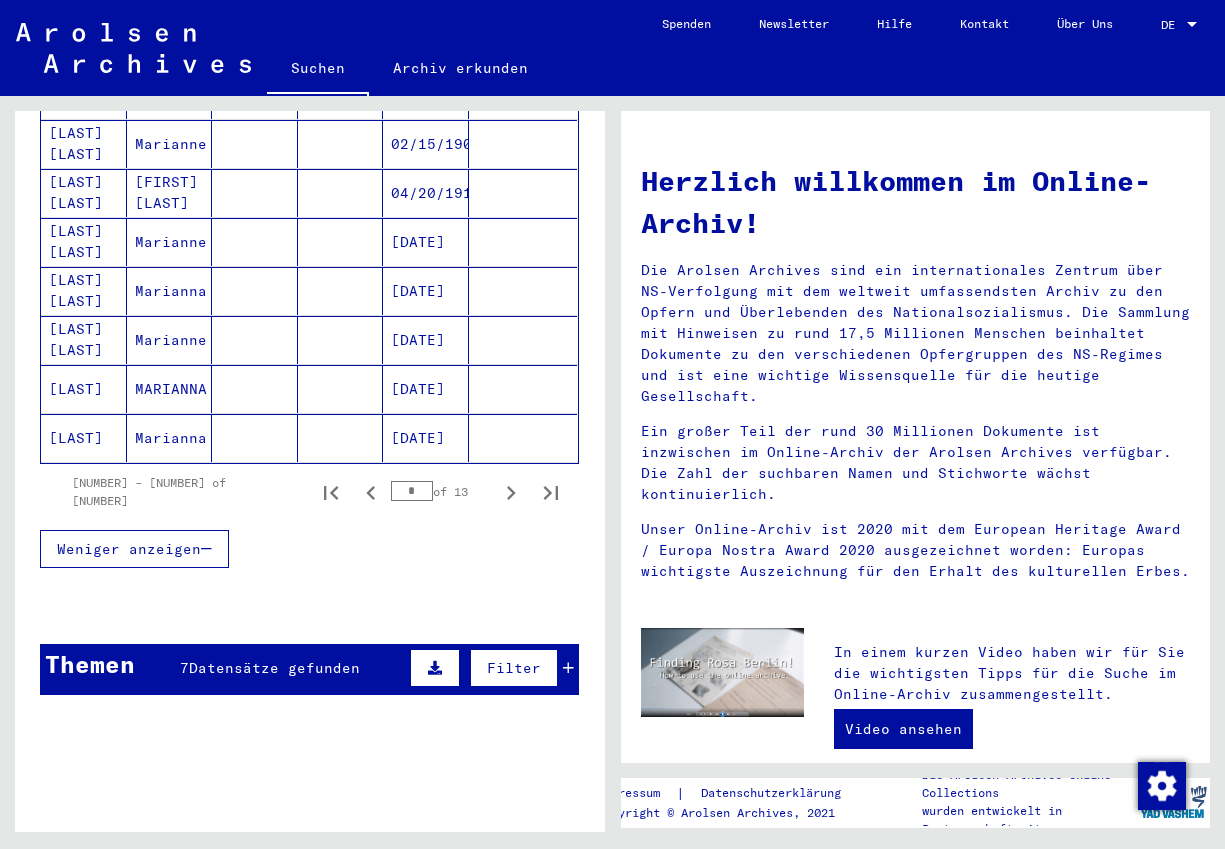 click 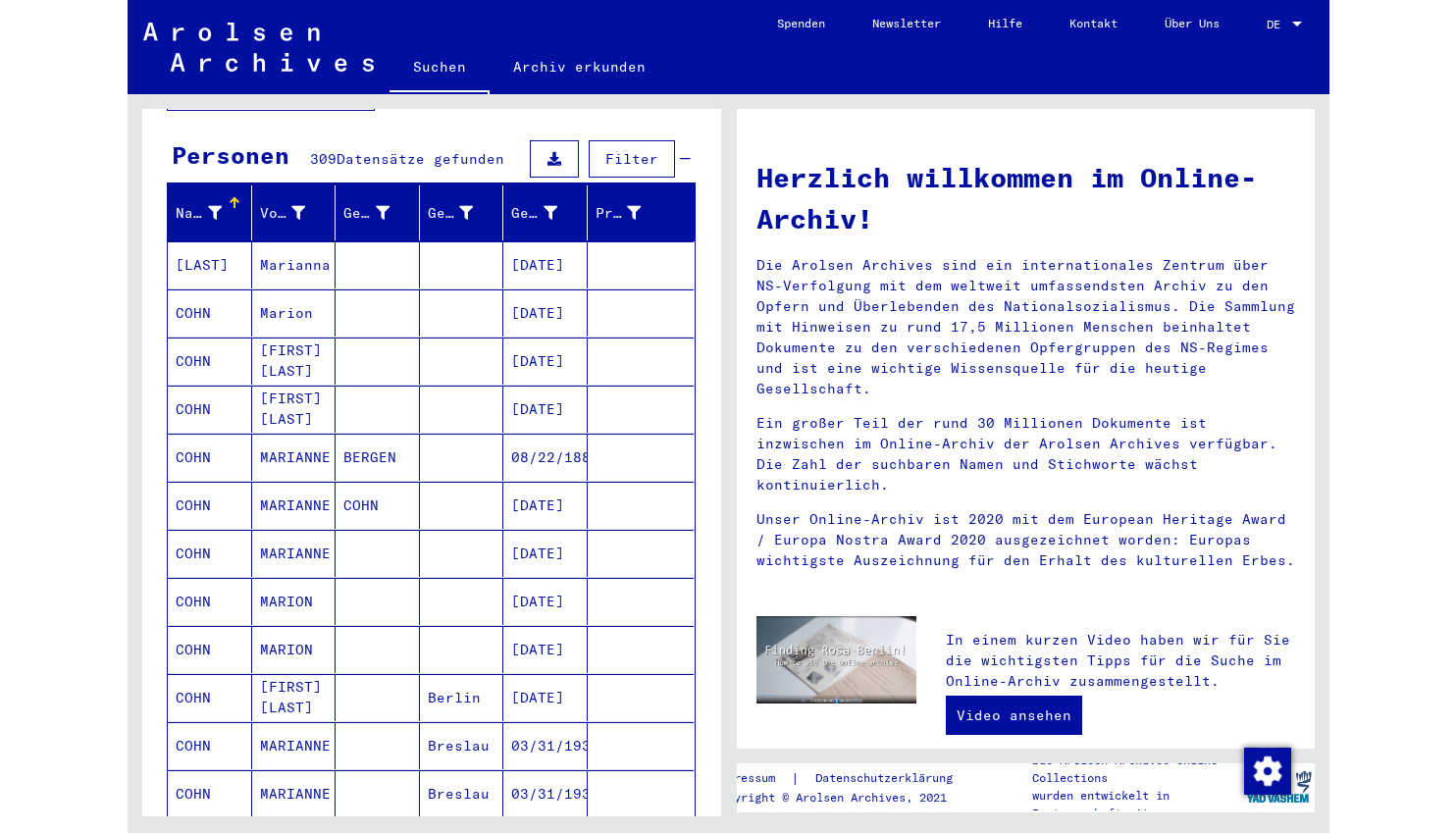 scroll, scrollTop: 212, scrollLeft: 0, axis: vertical 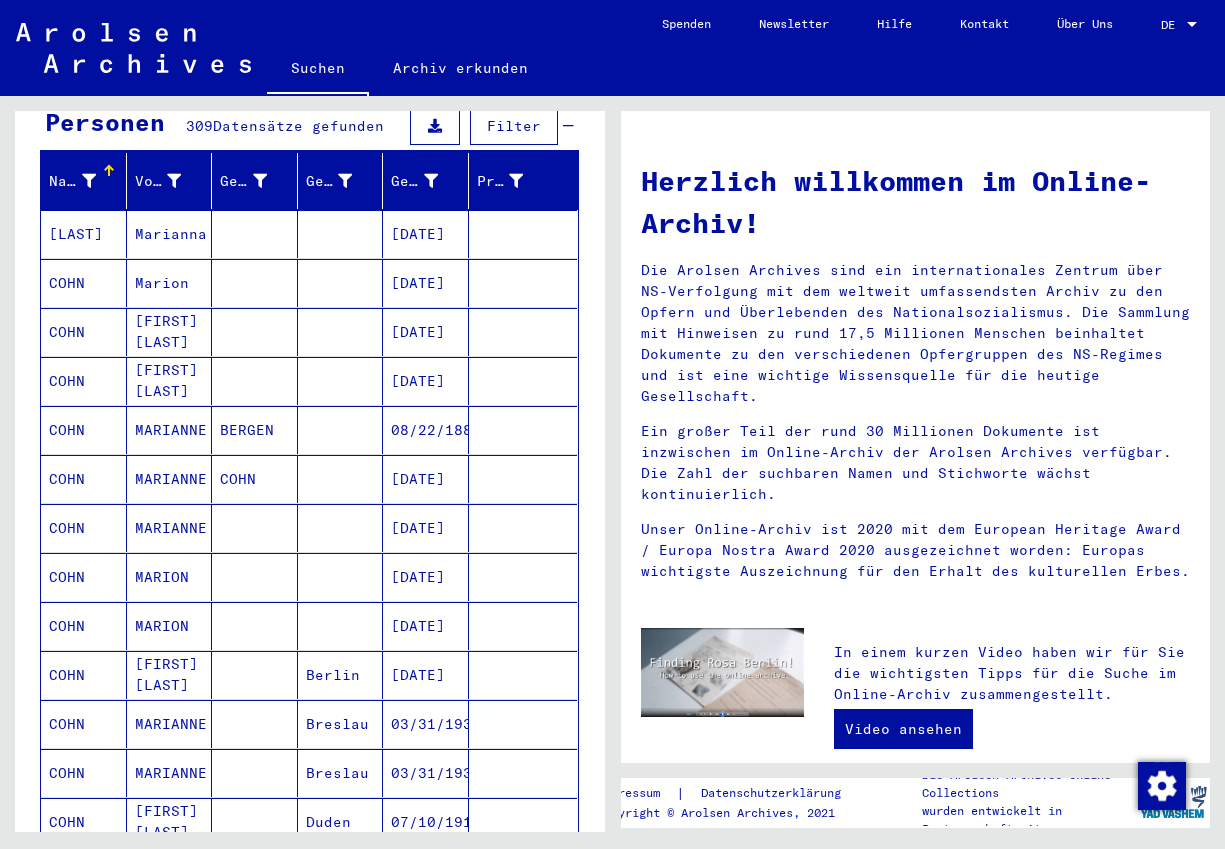 drag, startPoint x: 45, startPoint y: 551, endPoint x: -40, endPoint y: 547, distance: 85.09406 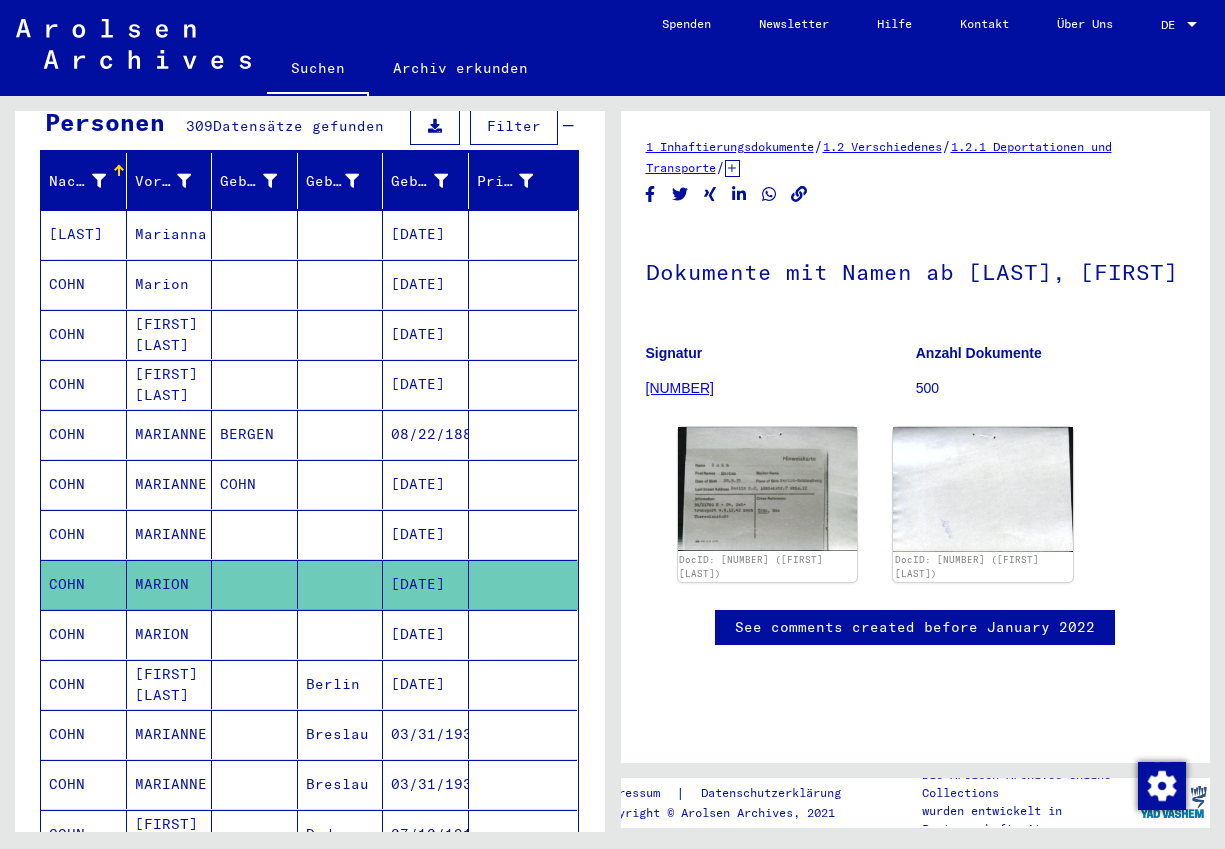 click on "Nachname   Vorname   Geburtsname   Geburt‎   Geburtsdatum   Prisoner #   COHENNO   Marianna         [DATE]      COHN   Marion         [DATE]      COHN   ERNA MARIANNE         [DATE]      COHN   JUDITH MARION         [DATE]      COHN   MARIANNE   BERGEN      [DATE]      COHN   MARIANNE   COHN      [DATE]      COHN   MARIANNE         [DATE]      COHN   MARION         [DATE]      COHN   MARION         [DATE]      COHN   JUDITH MARION      [CITY]   [DATE]      COHN   MARIANNE      [CITY]   [DATE]      COHN   MARIANNE      [CITY]   [DATE]      COHN   Ilse Marianne      Duden   [DATE]        *" at bounding box center [310, 872] 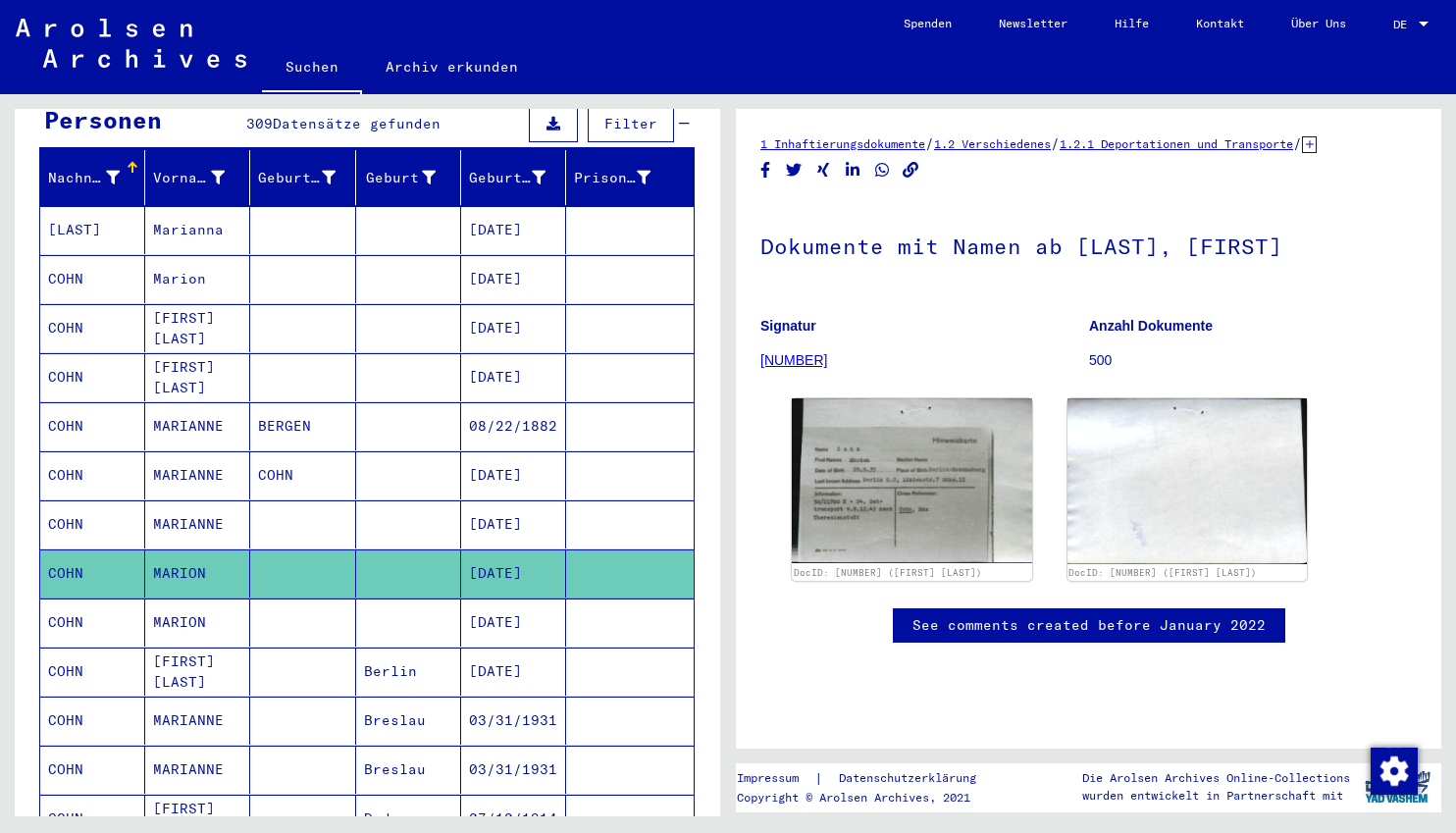click on "Nachname   Vorname   Geburtsname   Geburt‎   Geburtsdatum   Prisoner #   COHENNO   Marianna         [DATE]      COHN   Marion         [DATE]      COHN   ERNA MARIANNE         [DATE]      COHN   JUDITH MARION         [DATE]      COHN   MARIANNE   BERGEN      [DATE]      COHN   MARIANNE   COHN      [DATE]      COHN   MARIANNE         [DATE]      COHN   MARION         [DATE]      COHN   MARION         [DATE]      COHN   JUDITH MARION      [CITY]   [DATE]      COHN   MARIANNE      [CITY]   [DATE]      COHN   MARIANNE      [CITY]   [DATE]      COHN   Ilse Marianne      Duden   [DATE]        *" at bounding box center [367, 856] 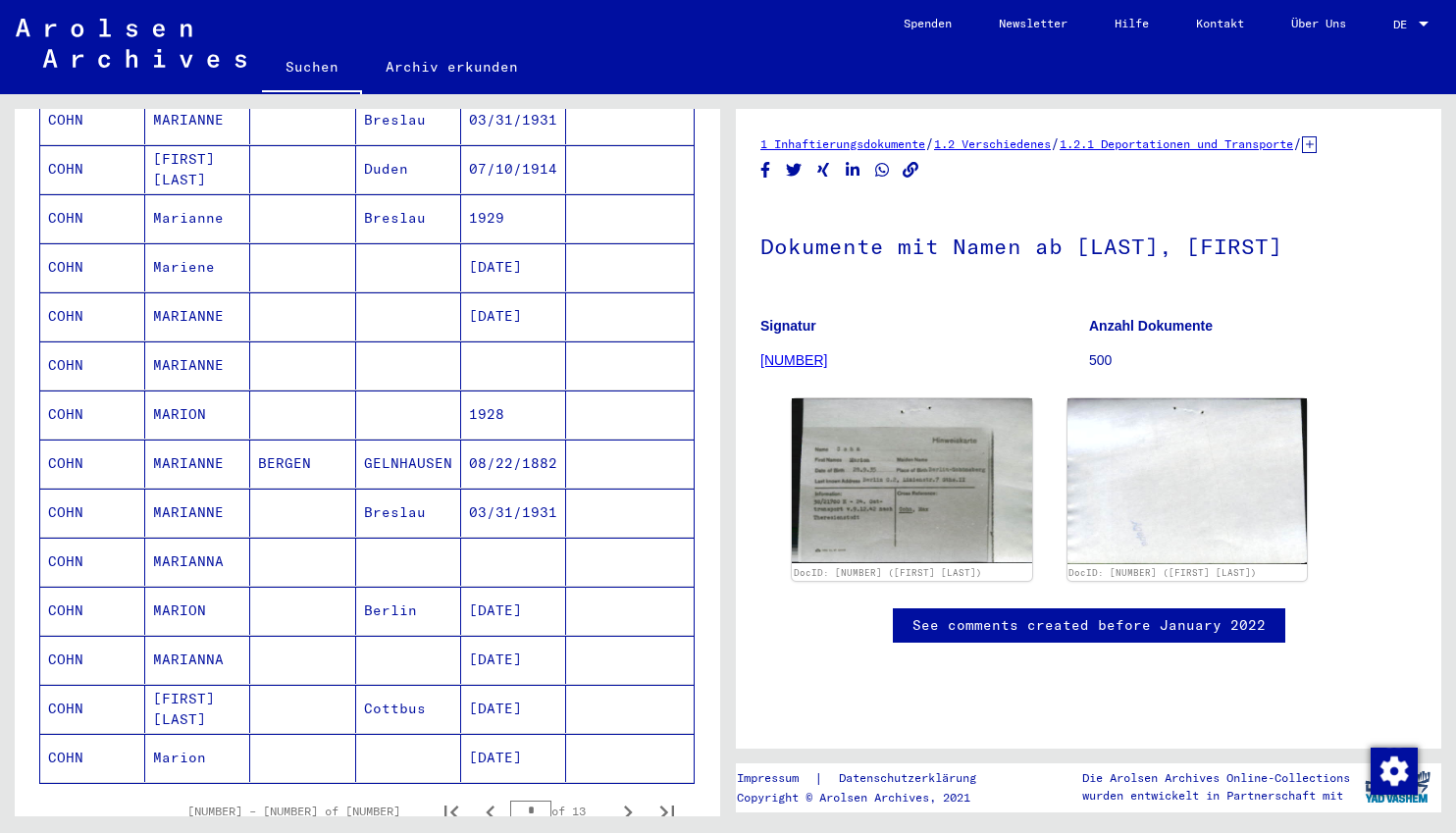 scroll, scrollTop: 954, scrollLeft: 0, axis: vertical 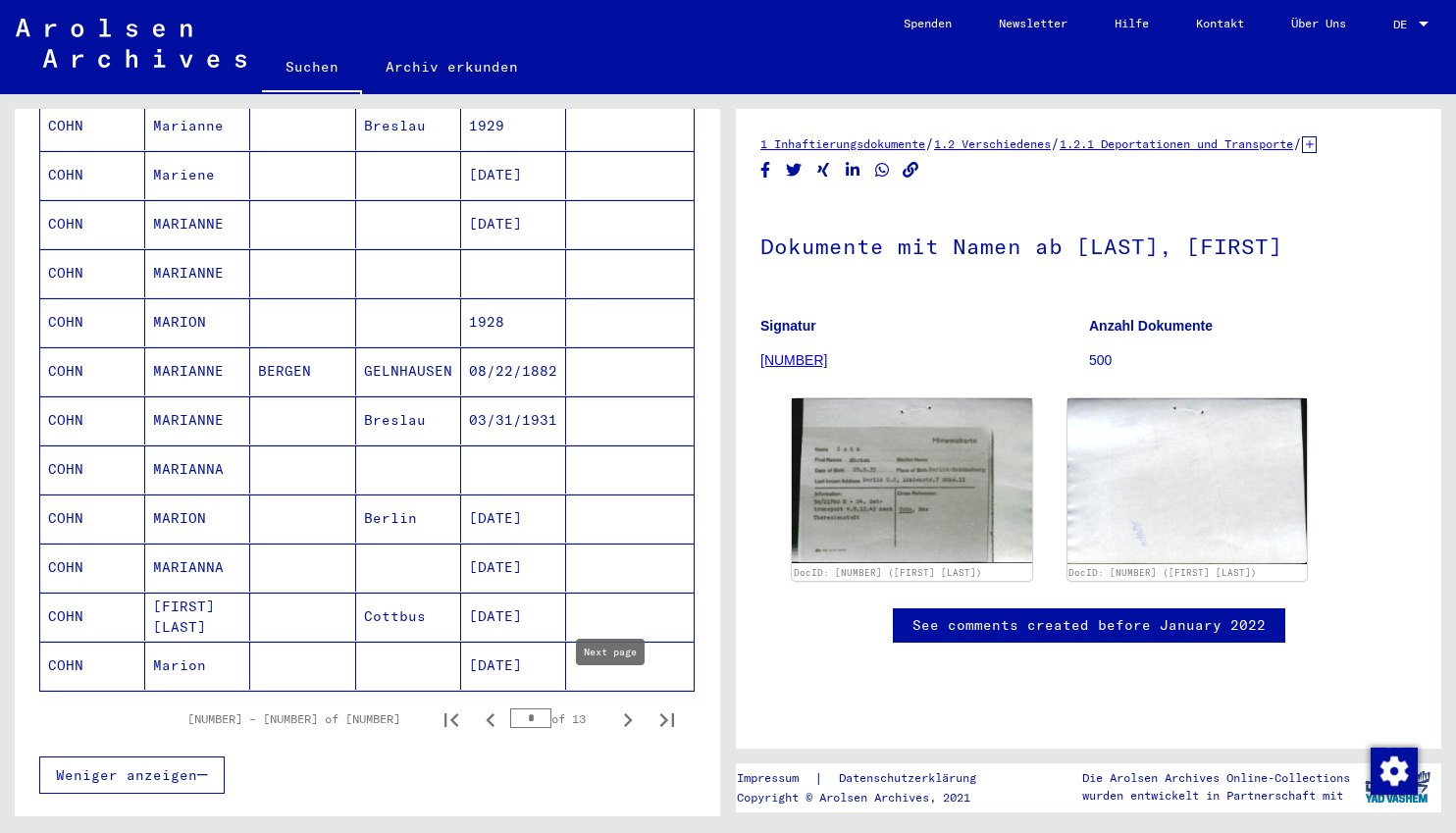 click 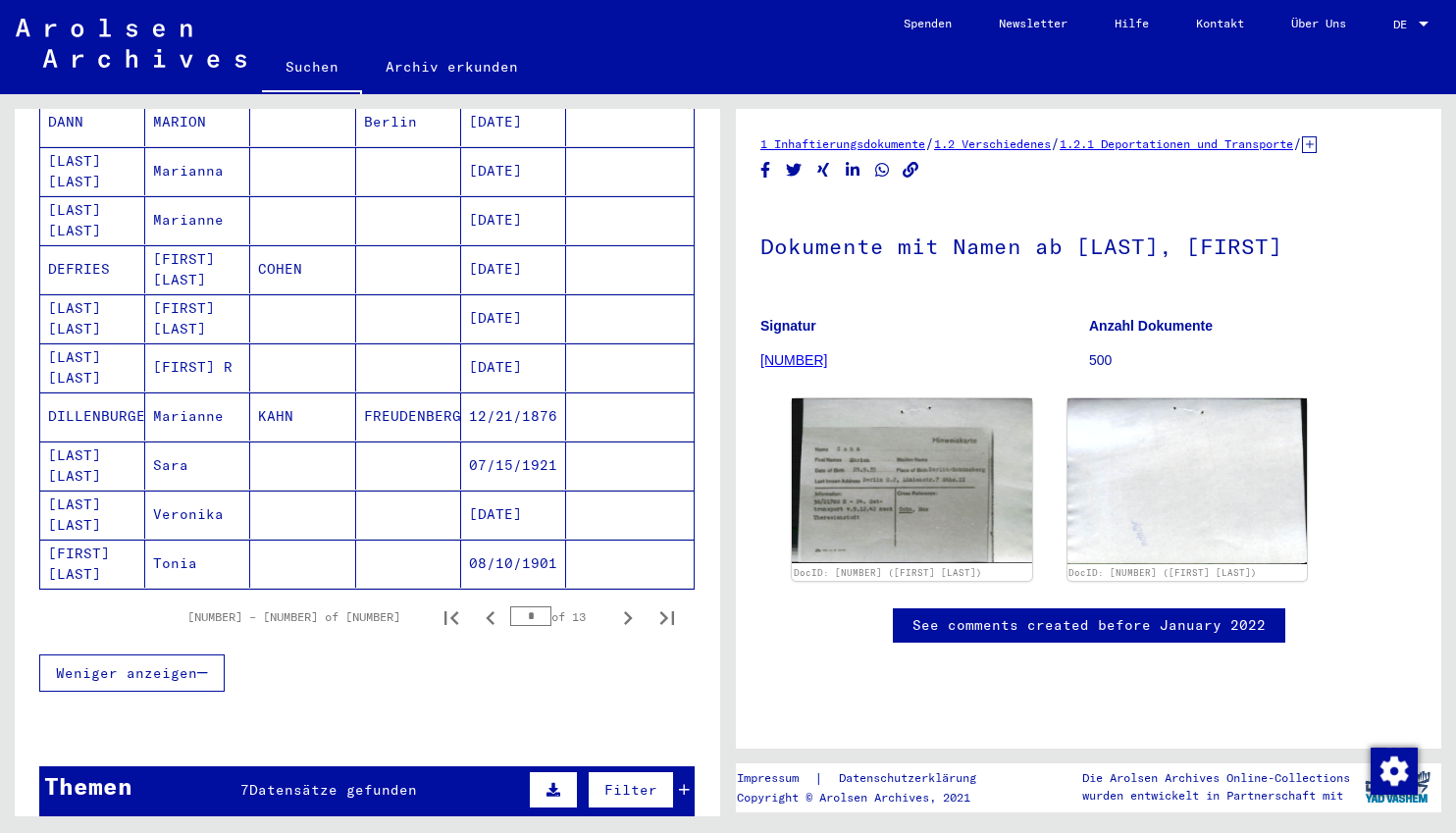 scroll, scrollTop: 1060, scrollLeft: 0, axis: vertical 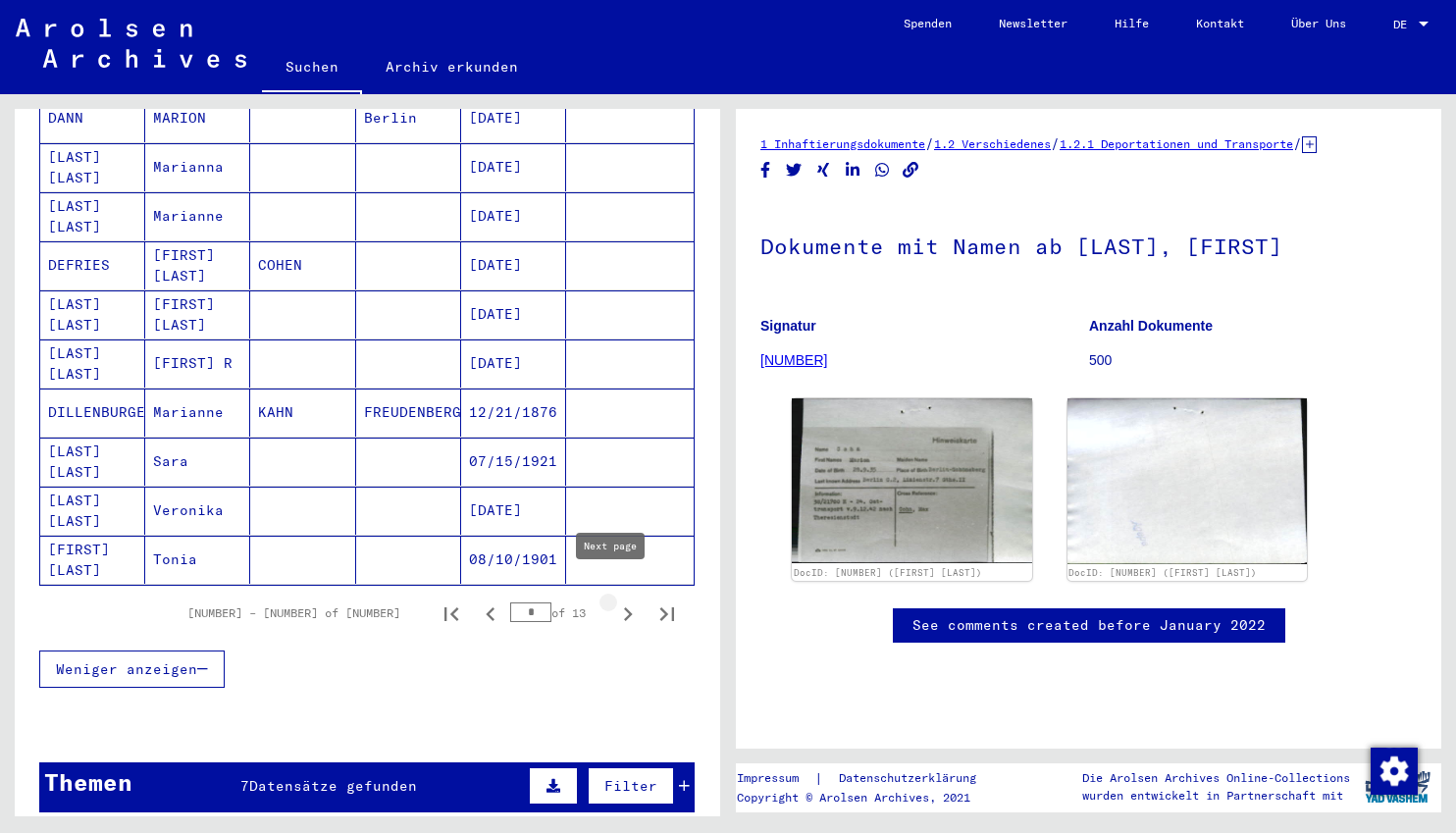 click 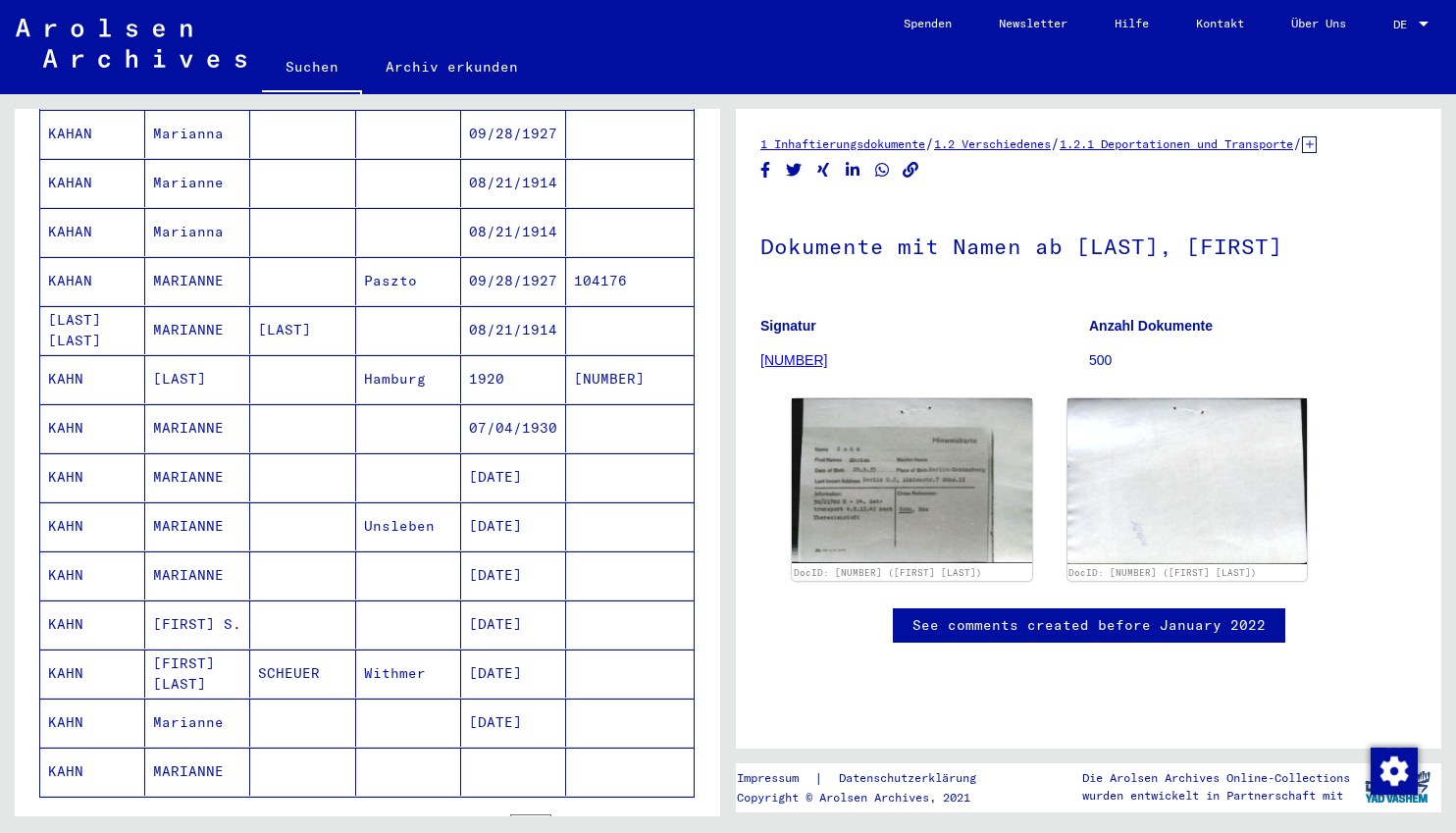 scroll, scrollTop: 1166, scrollLeft: 0, axis: vertical 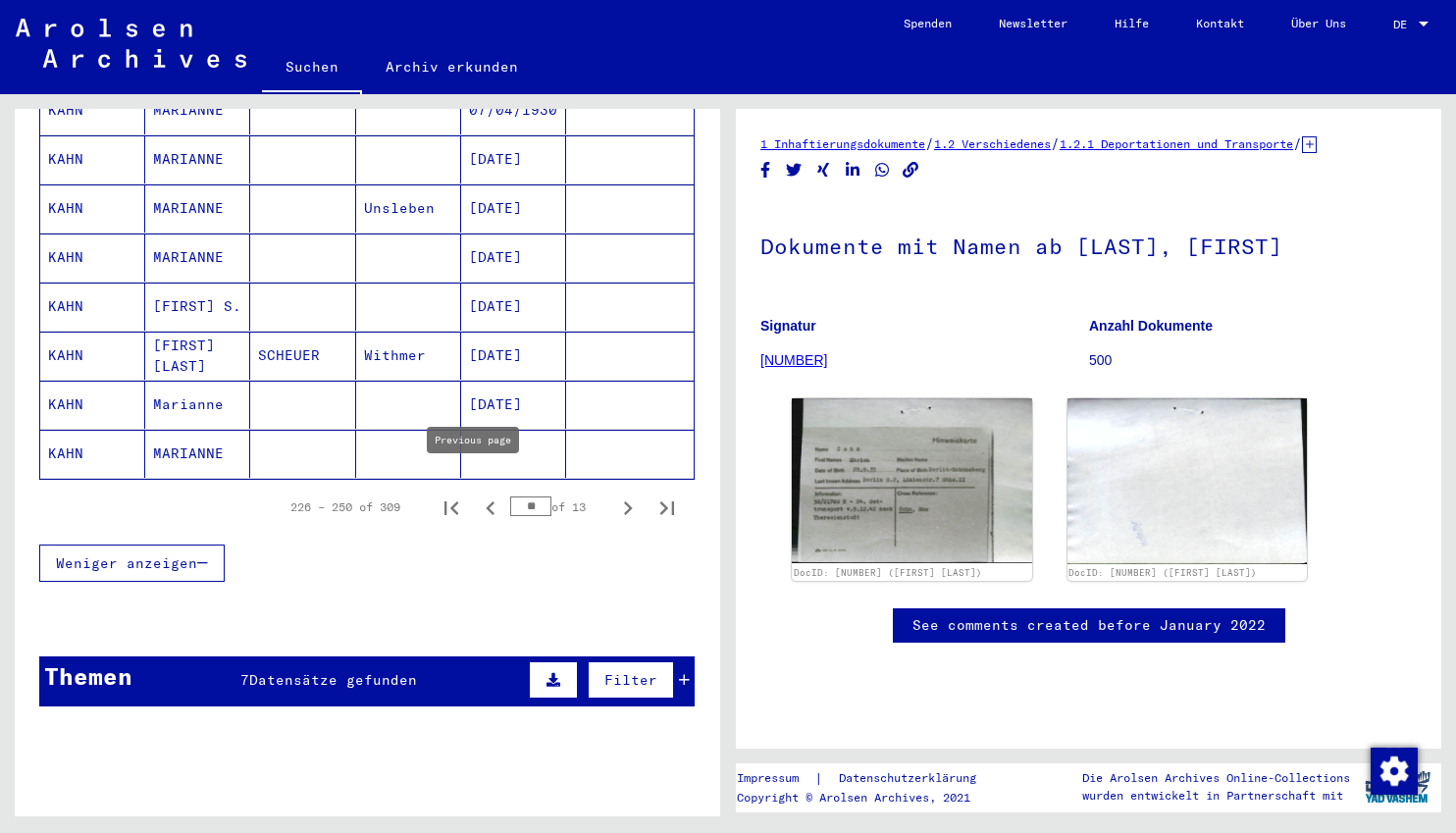 click 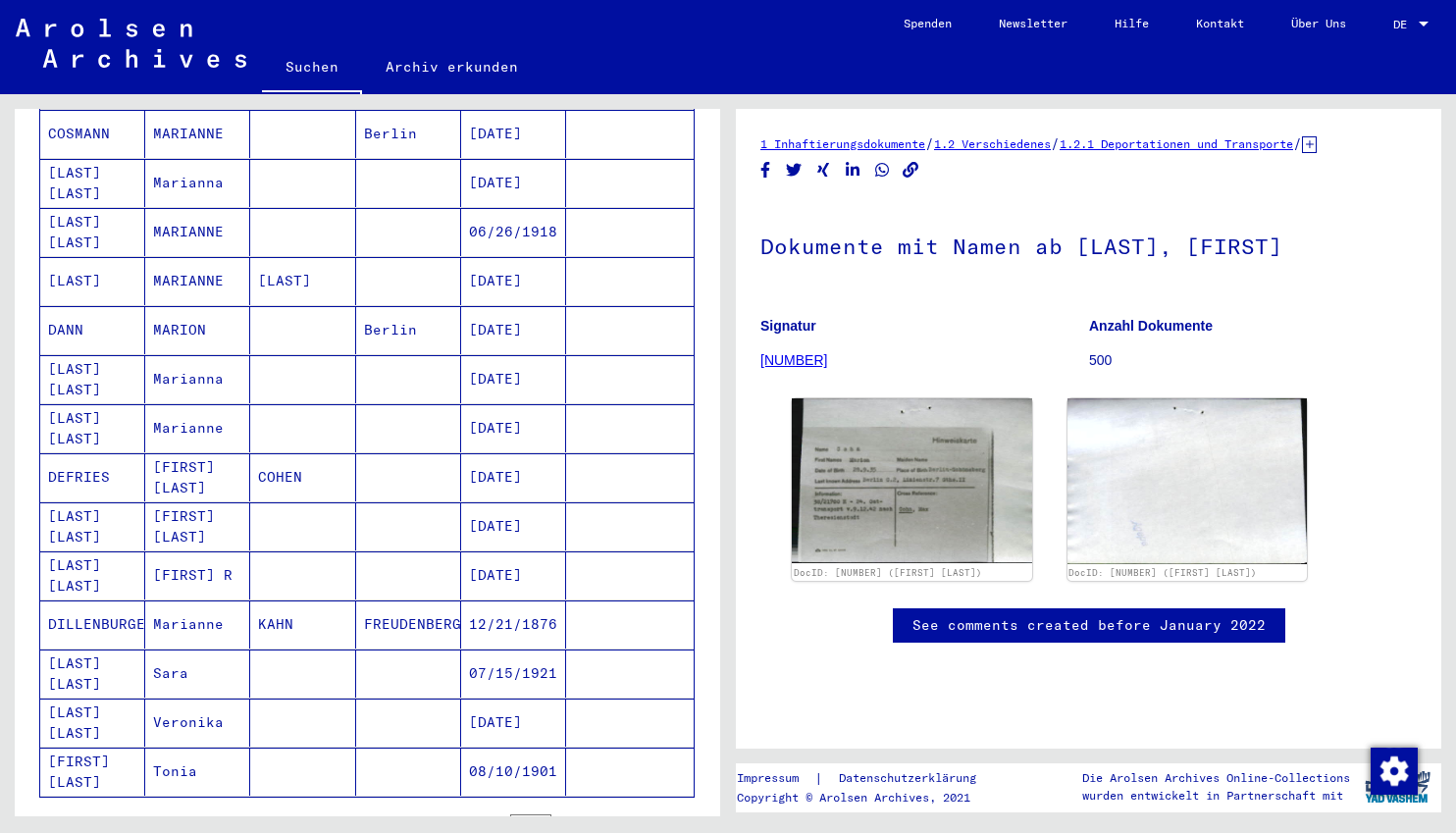 scroll, scrollTop: 1272, scrollLeft: 0, axis: vertical 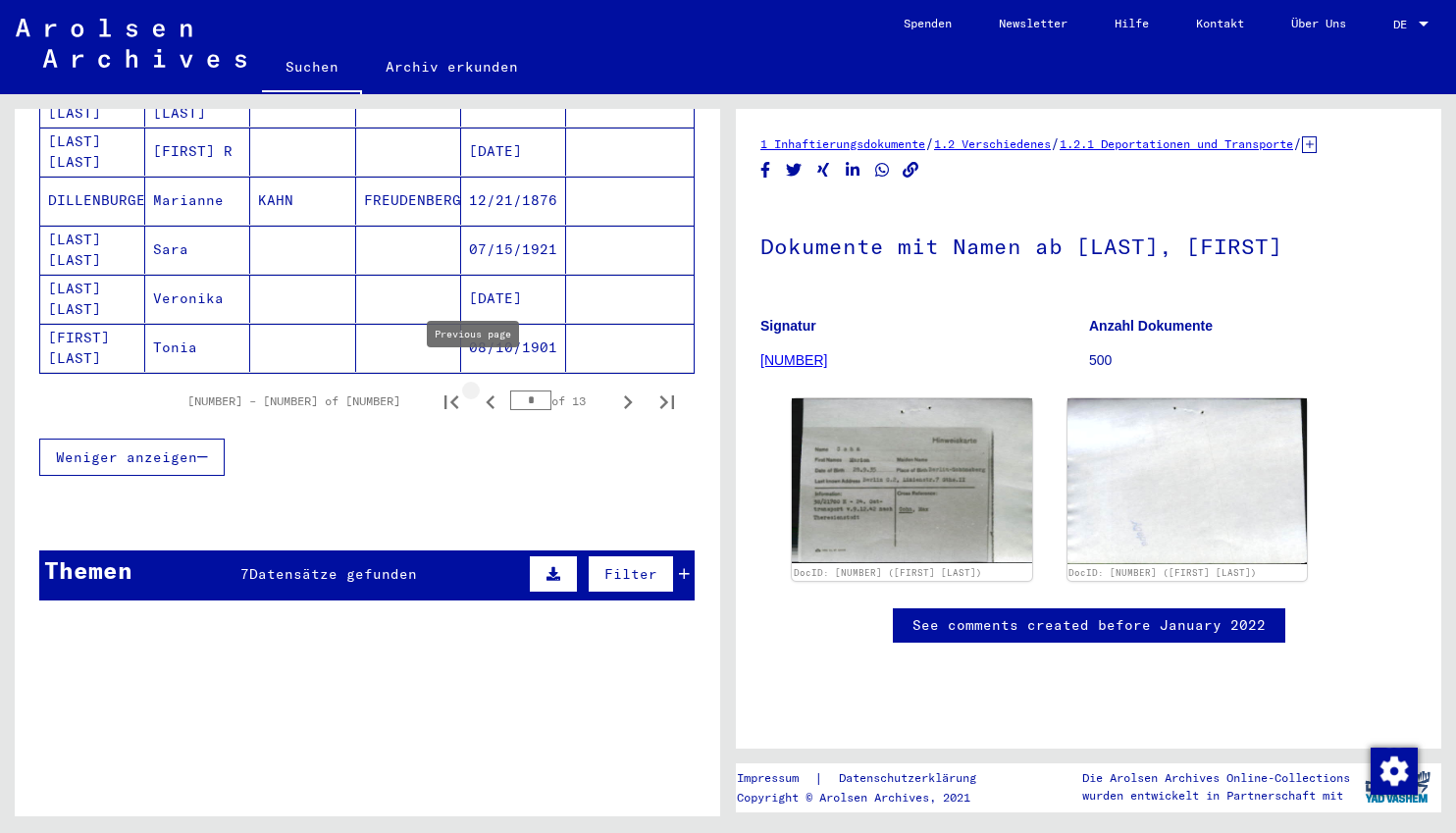 click 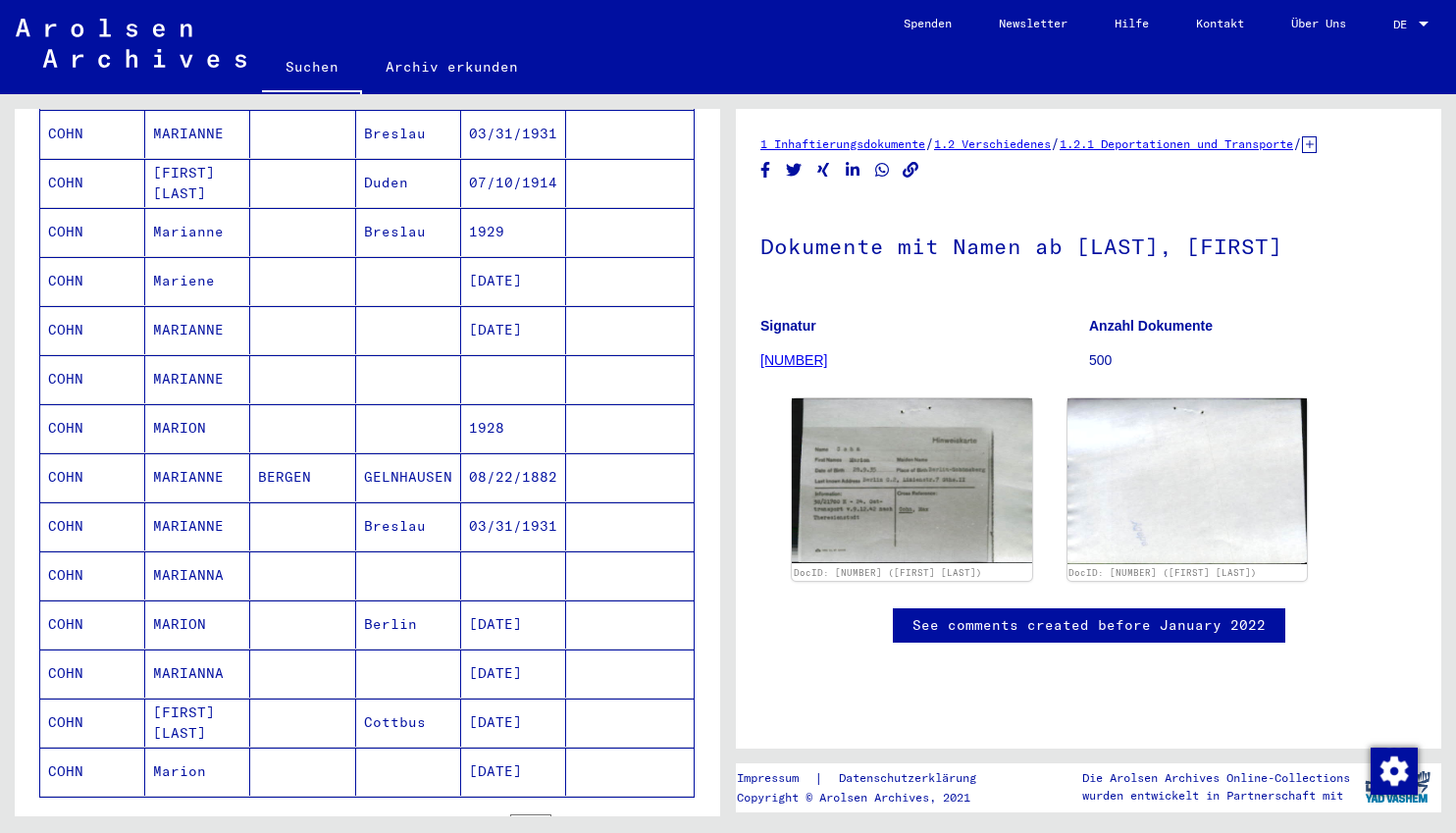 scroll, scrollTop: 954, scrollLeft: 0, axis: vertical 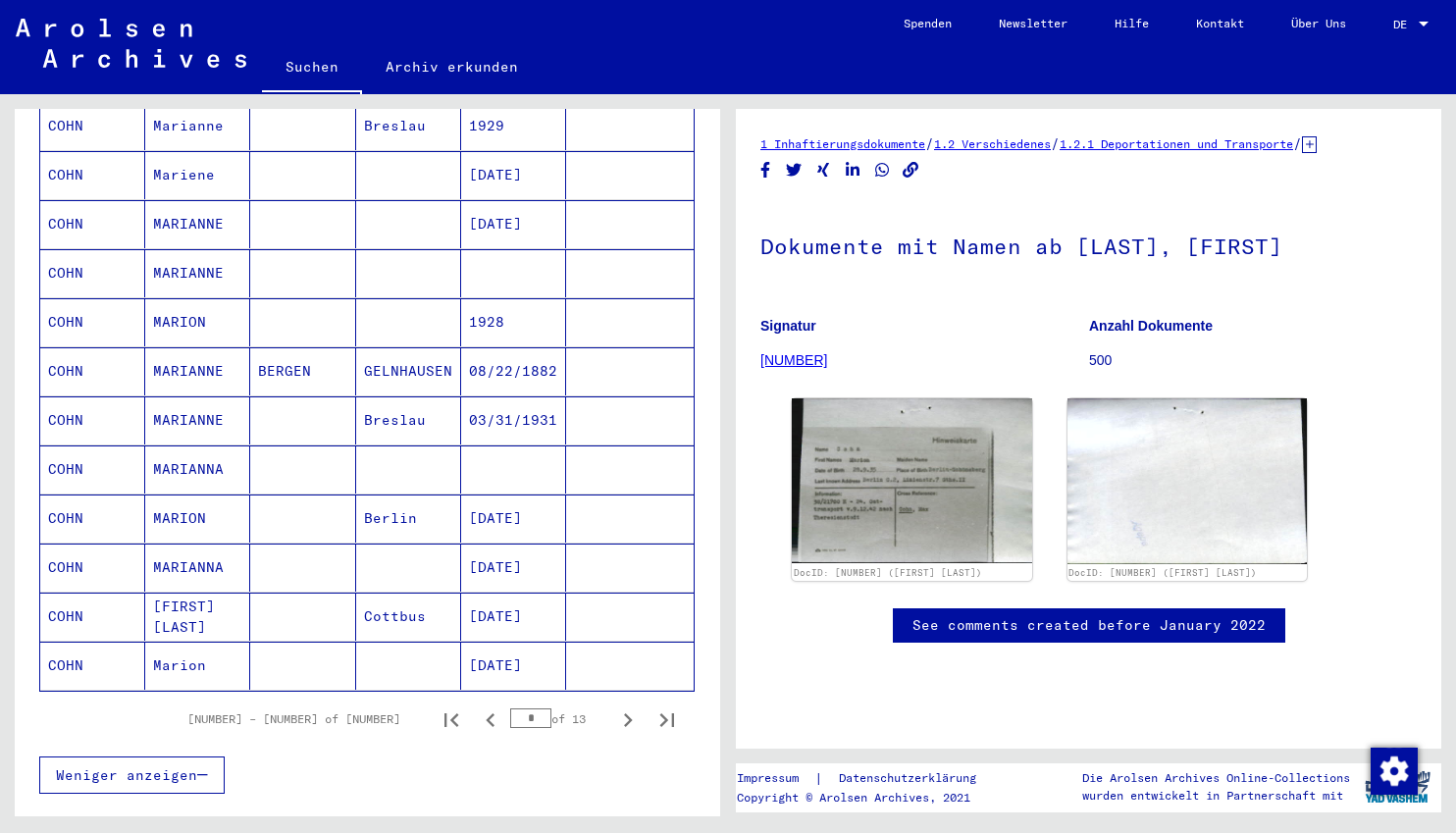 click at bounding box center (302, 322) 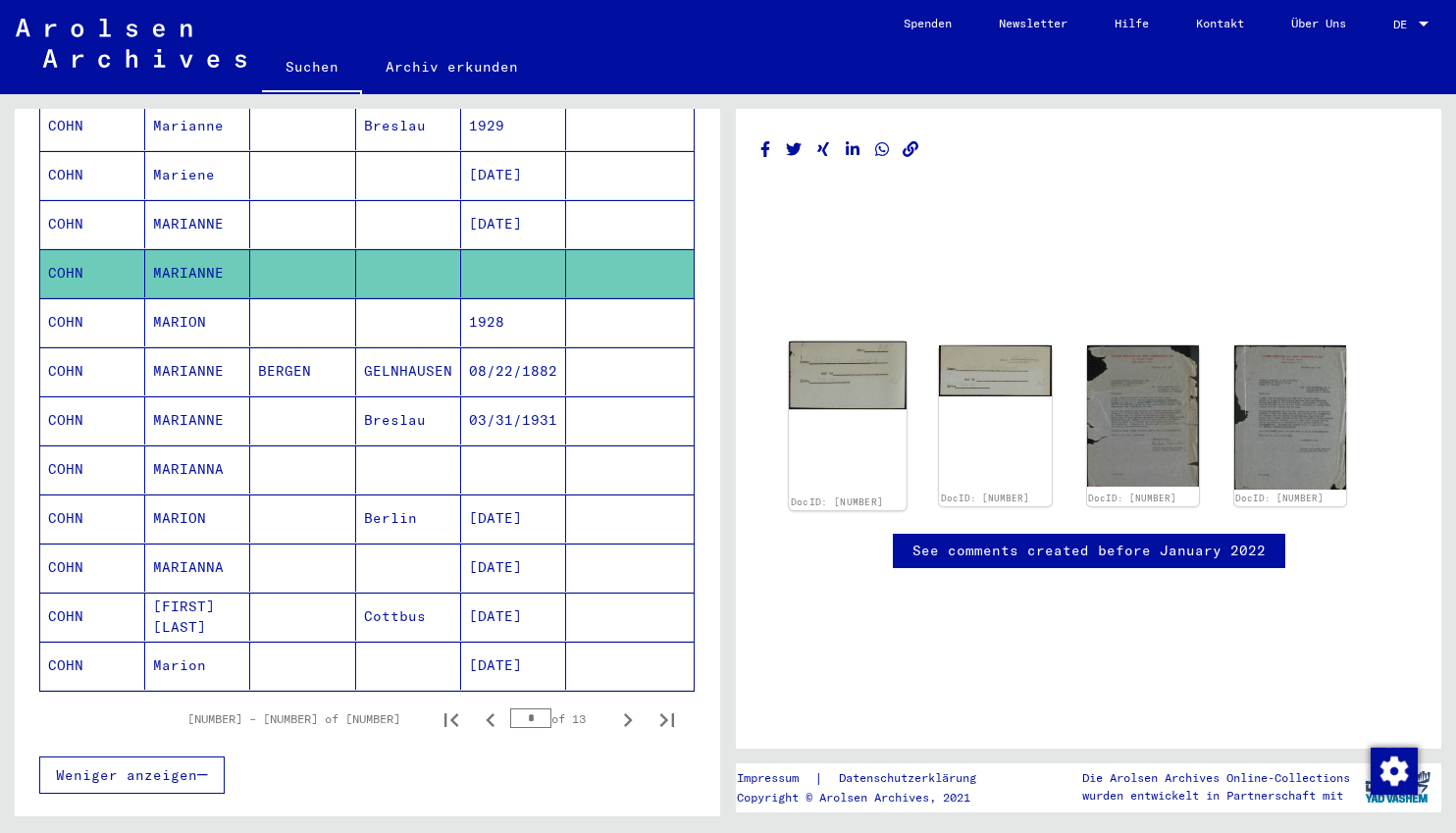 click 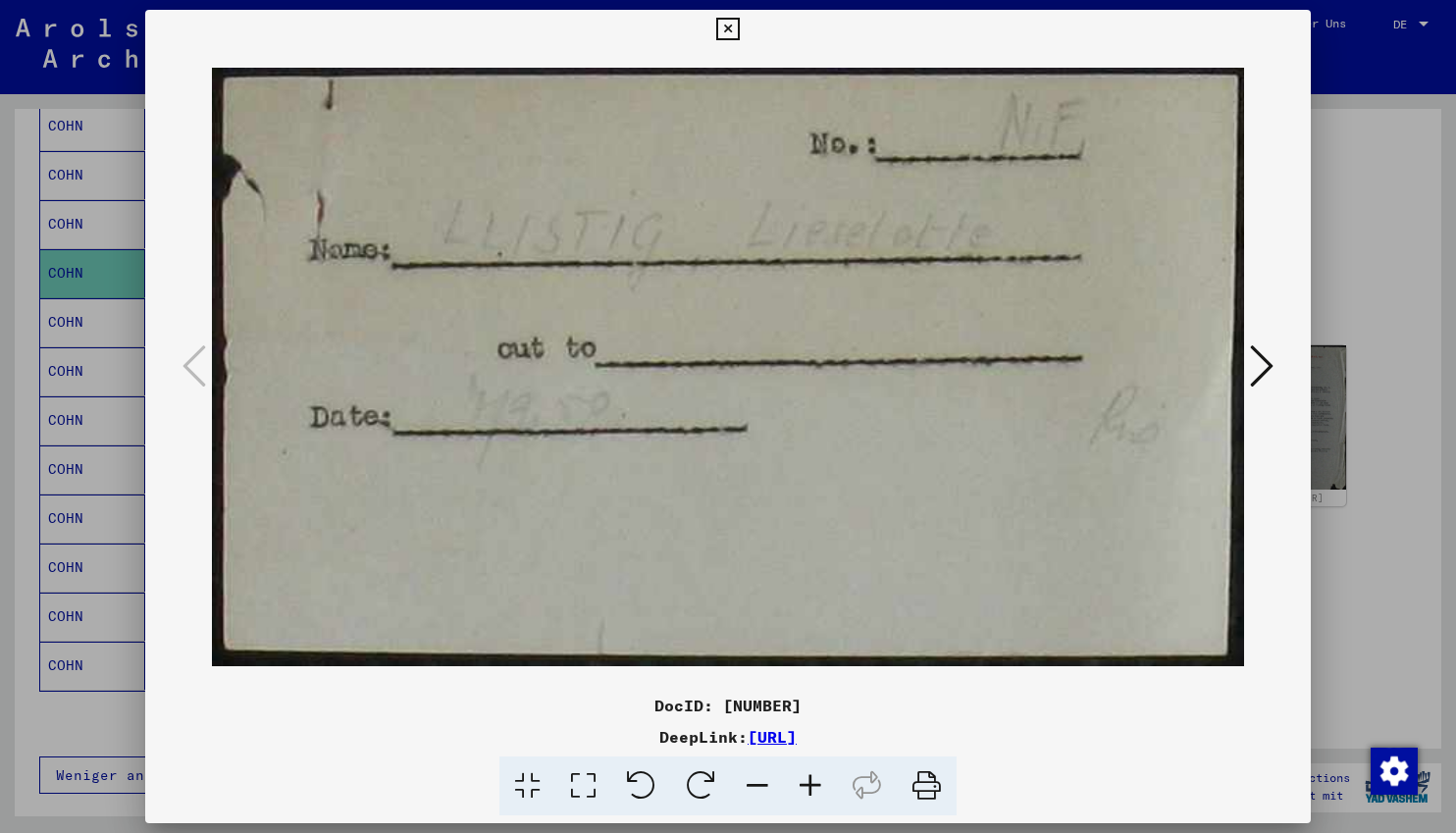 click at bounding box center (1262, 366) 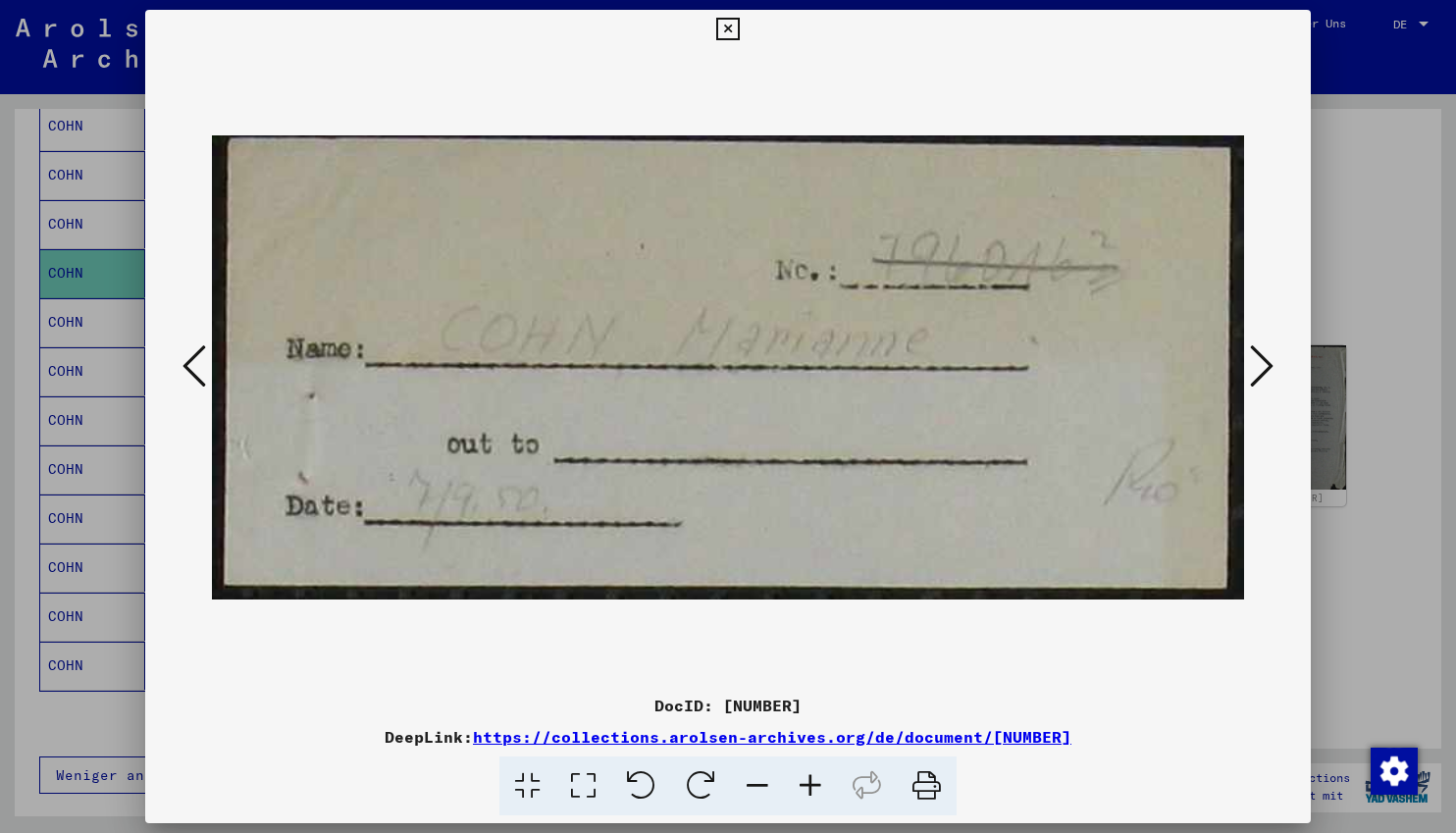 click at bounding box center [1262, 366] 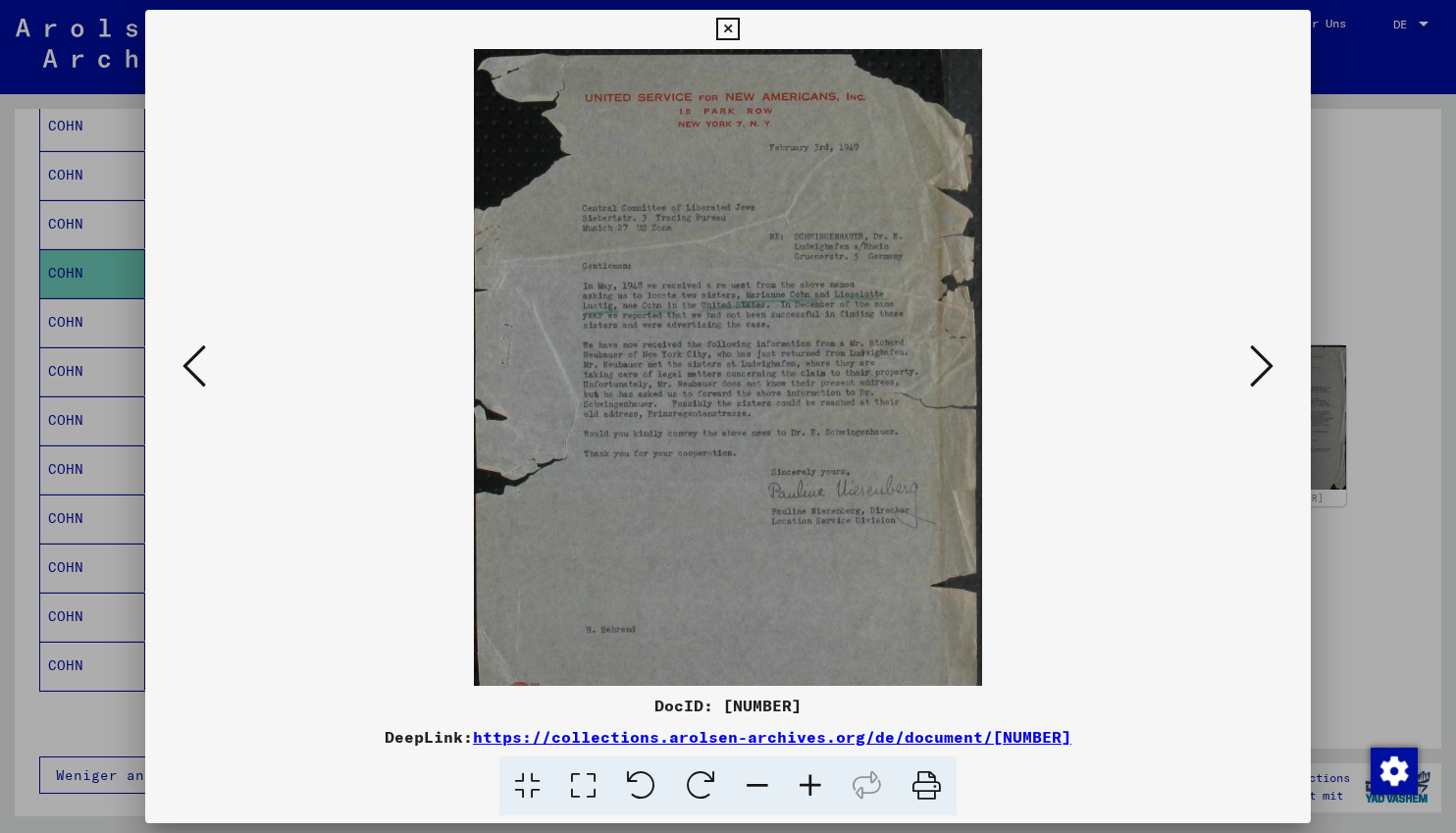 click at bounding box center (810, 786) 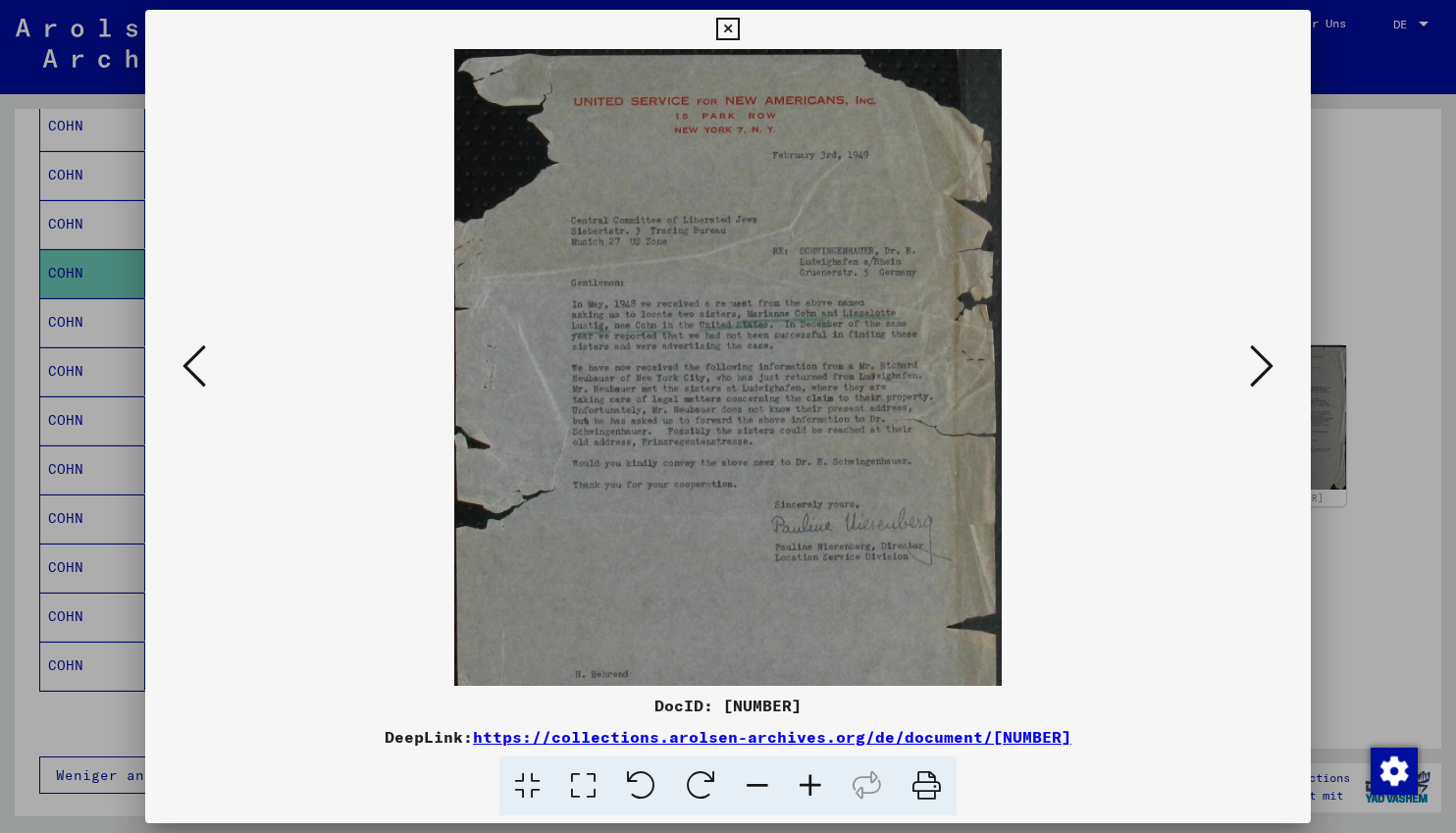 click at bounding box center [810, 786] 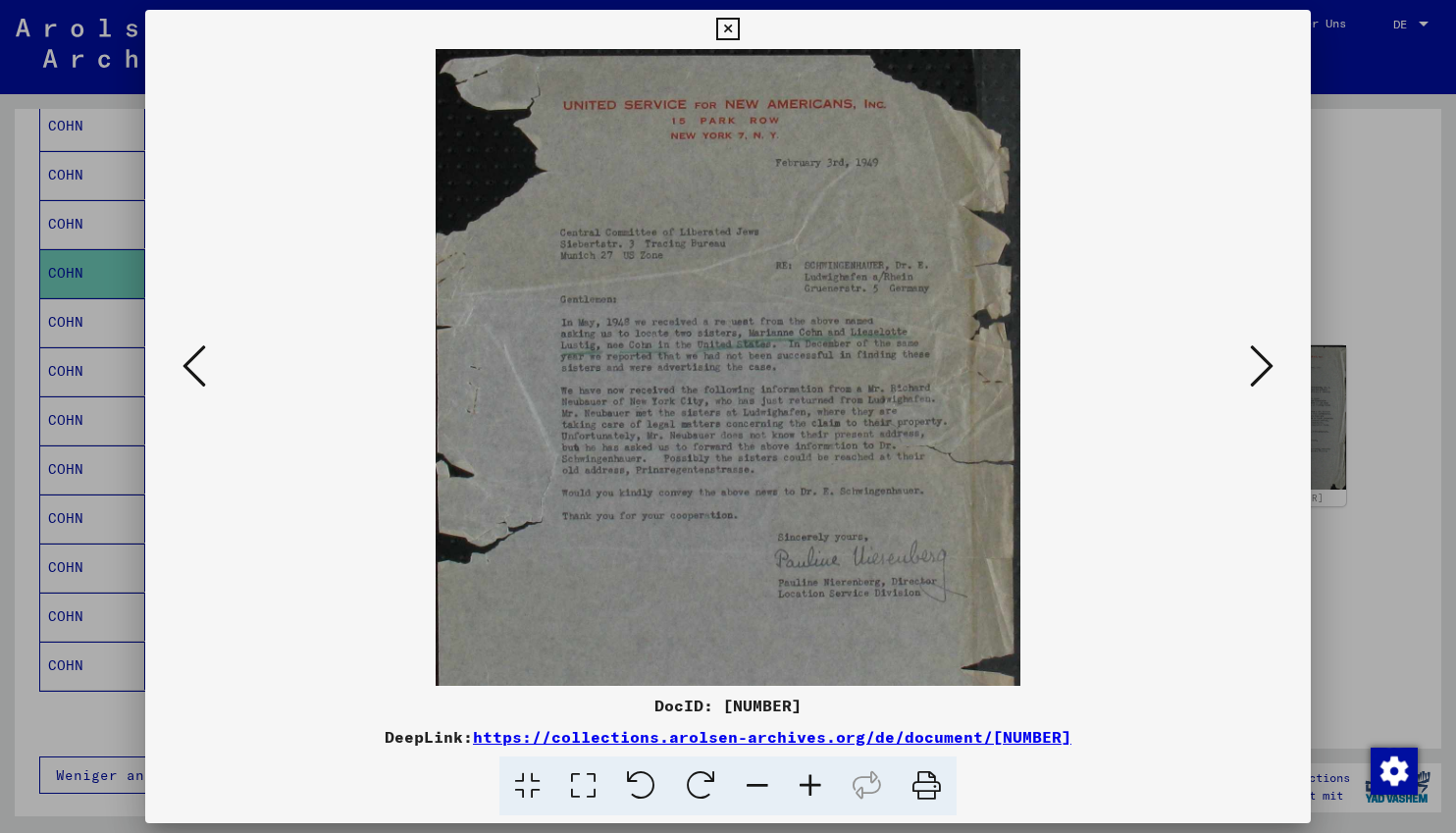 click at bounding box center [810, 786] 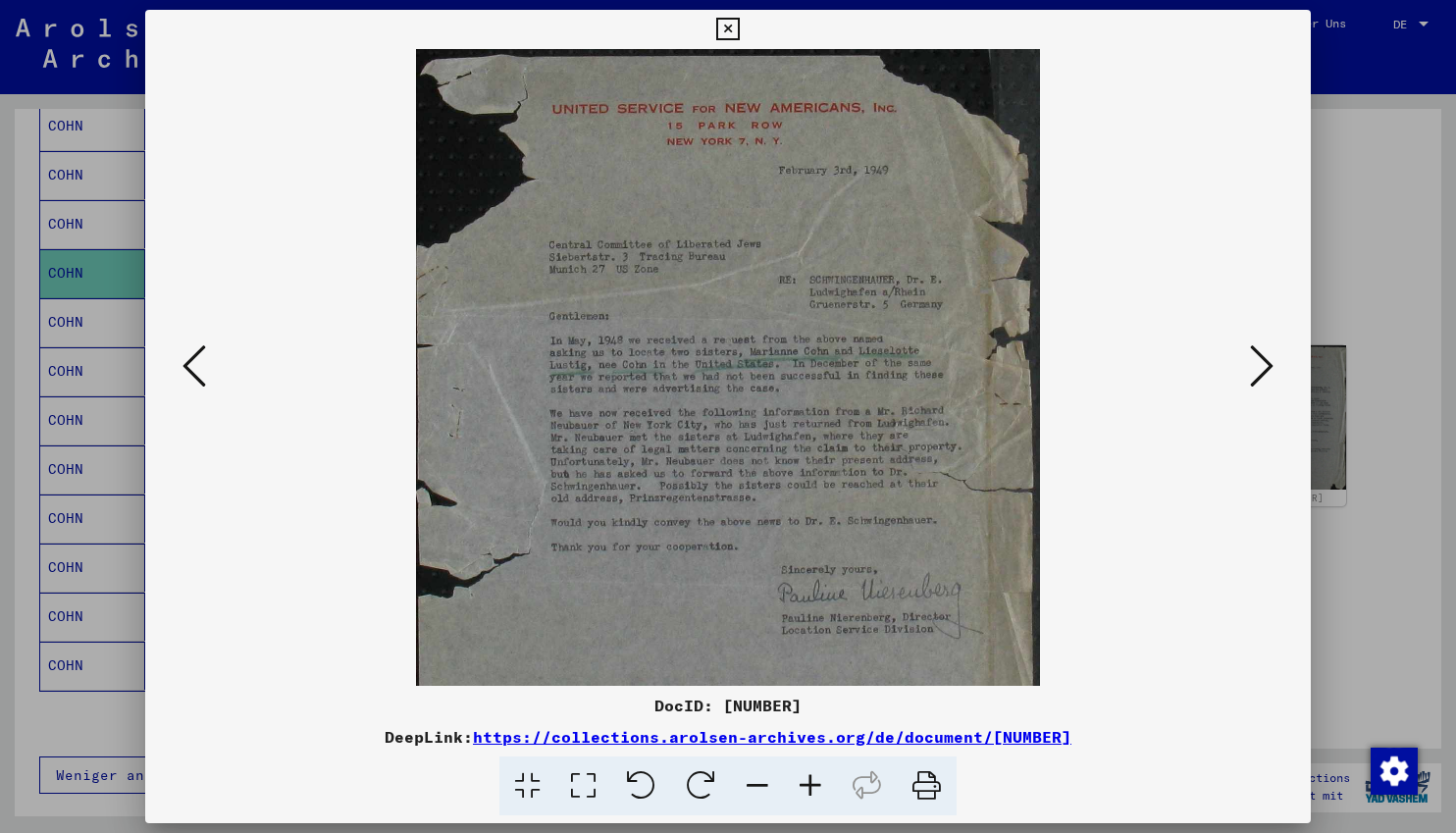 click at bounding box center [810, 786] 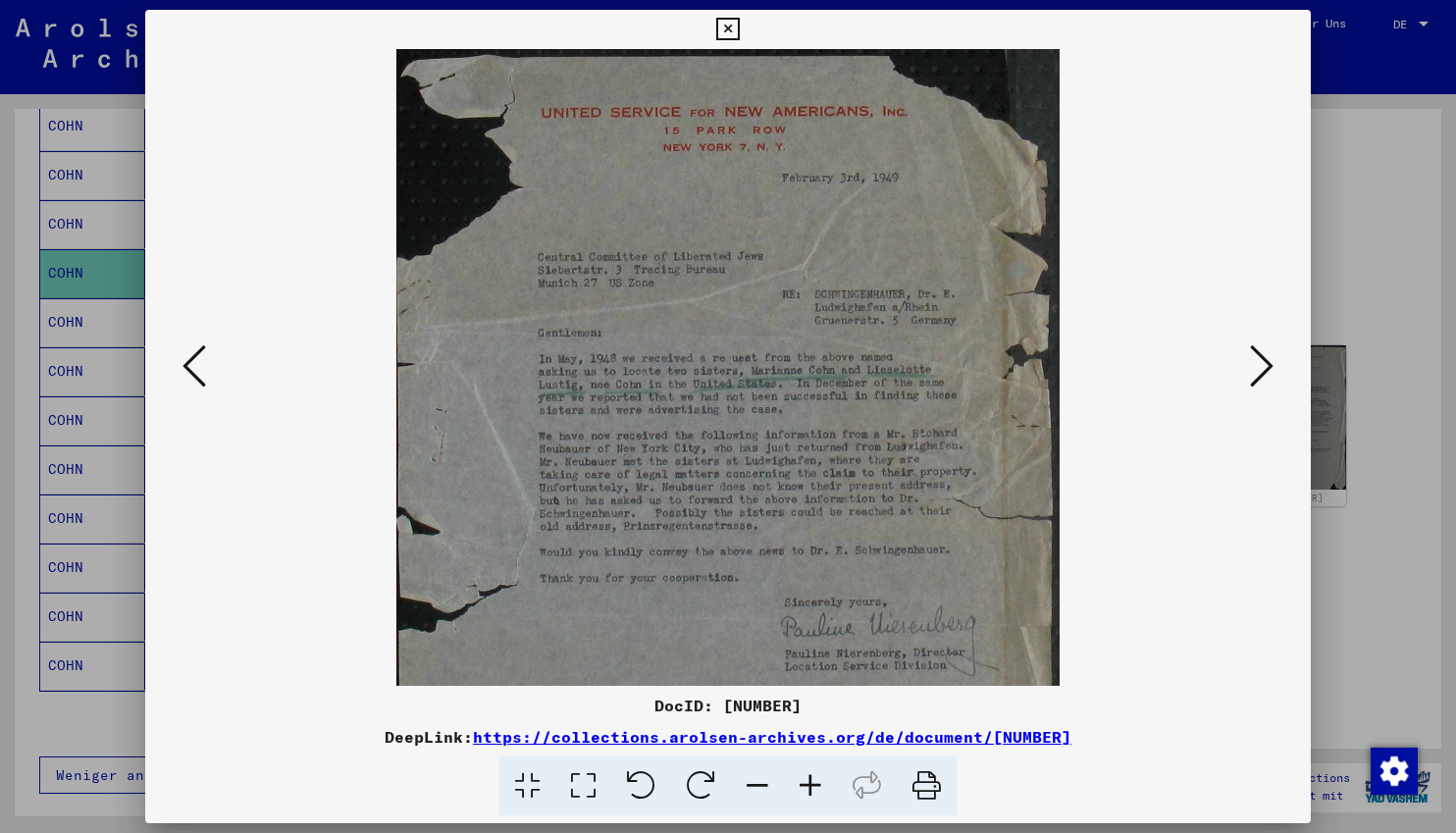 click at bounding box center (810, 786) 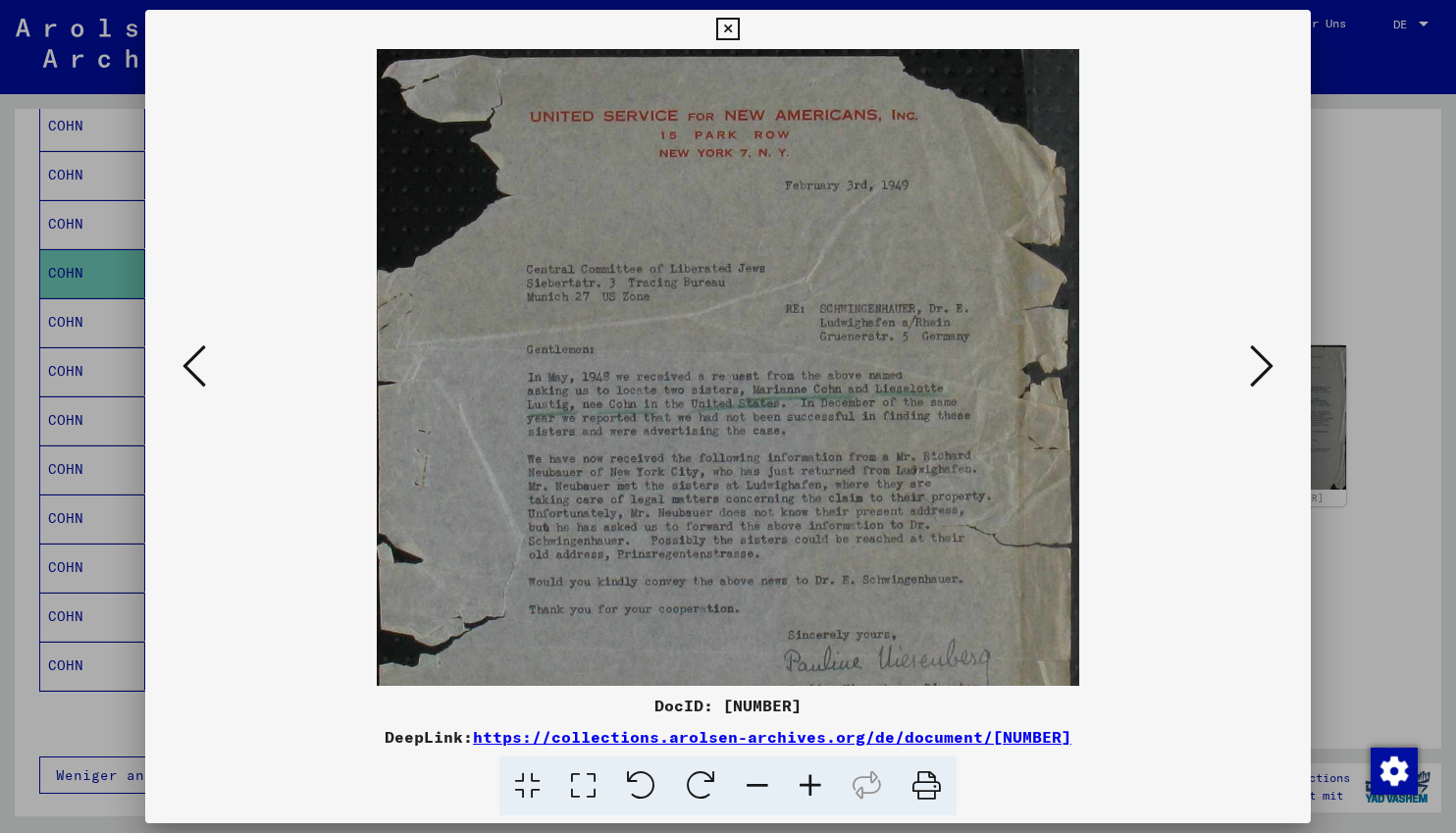 click at bounding box center [810, 786] 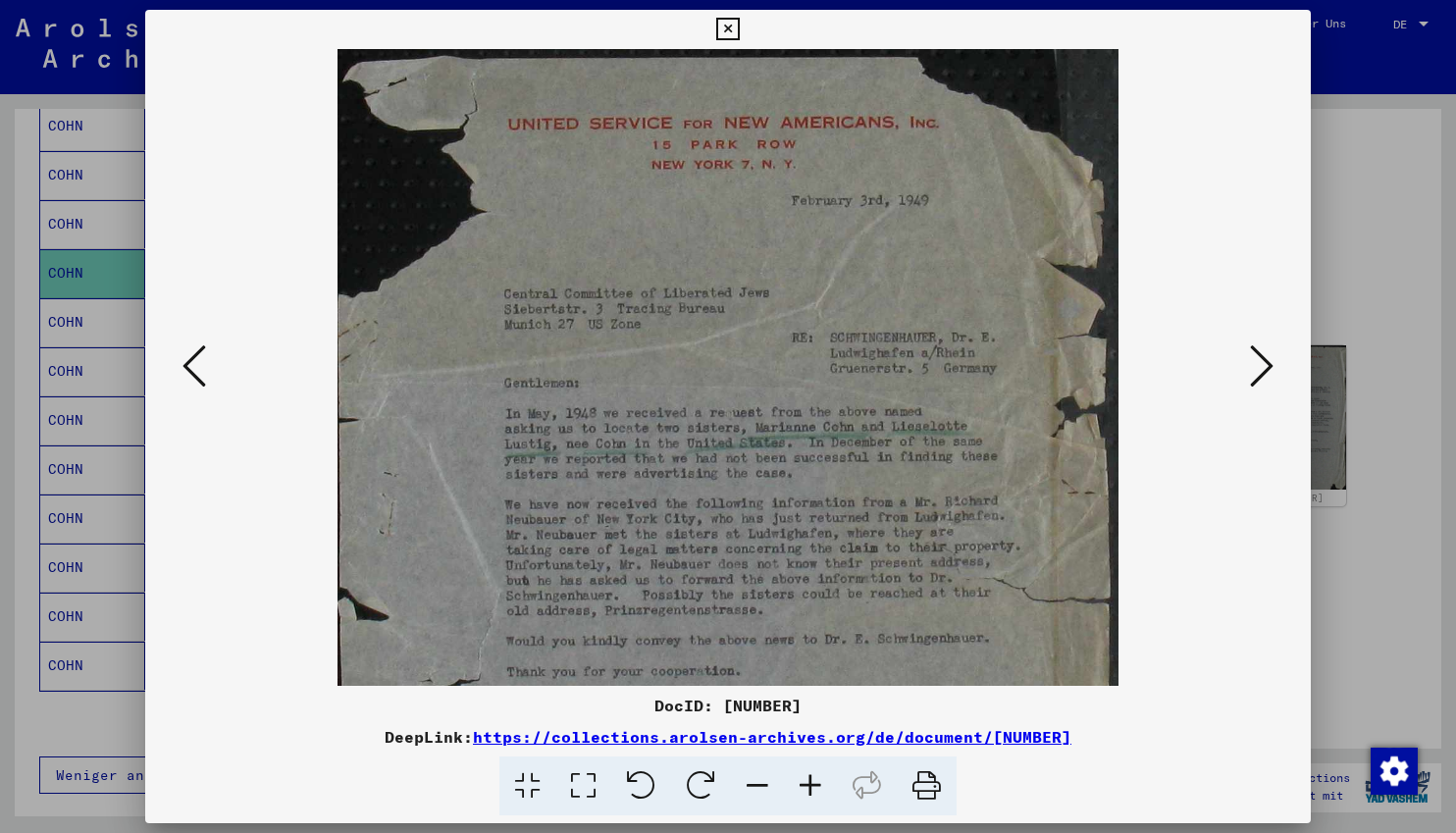 click at bounding box center [810, 786] 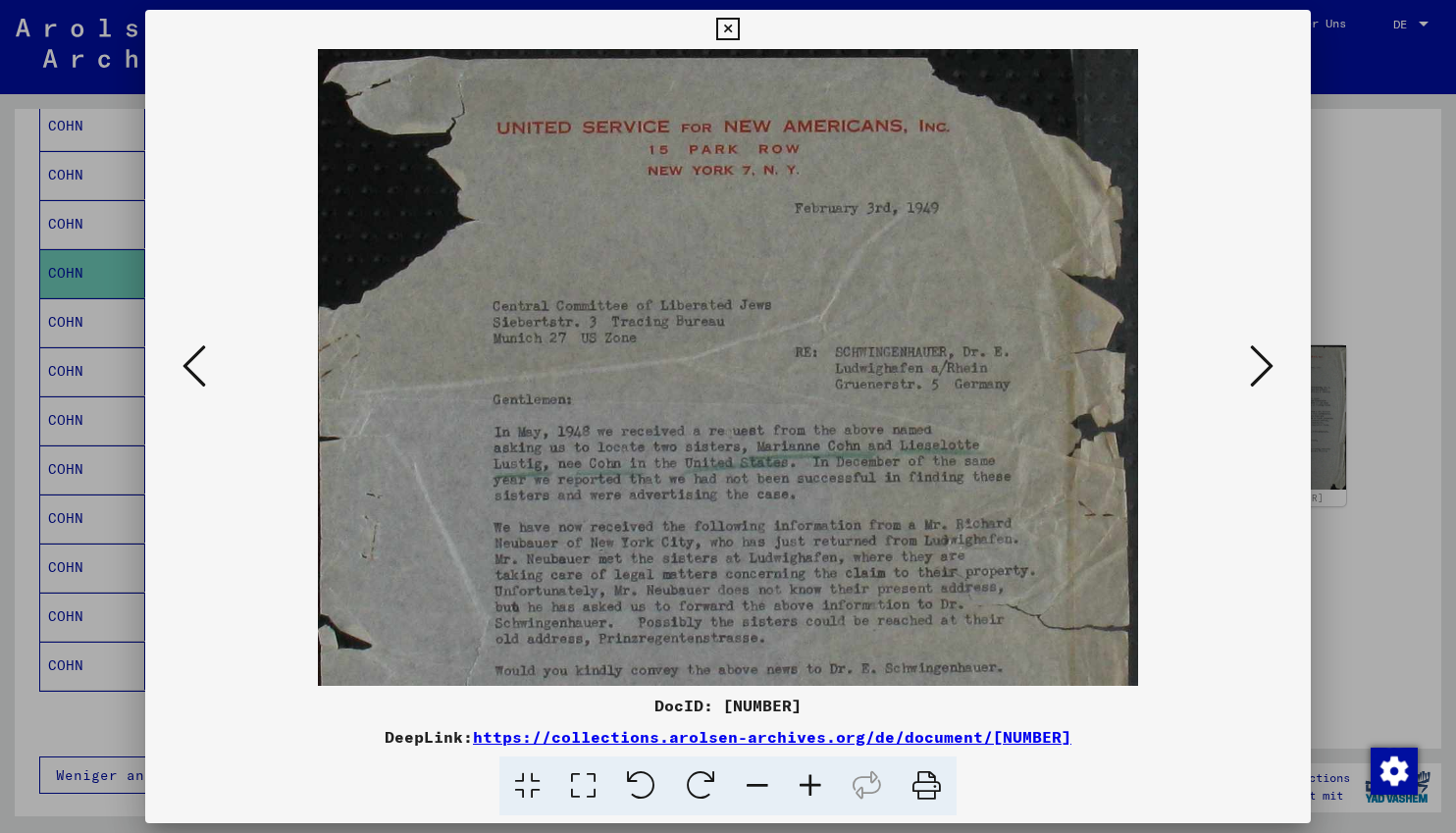 click at bounding box center (810, 786) 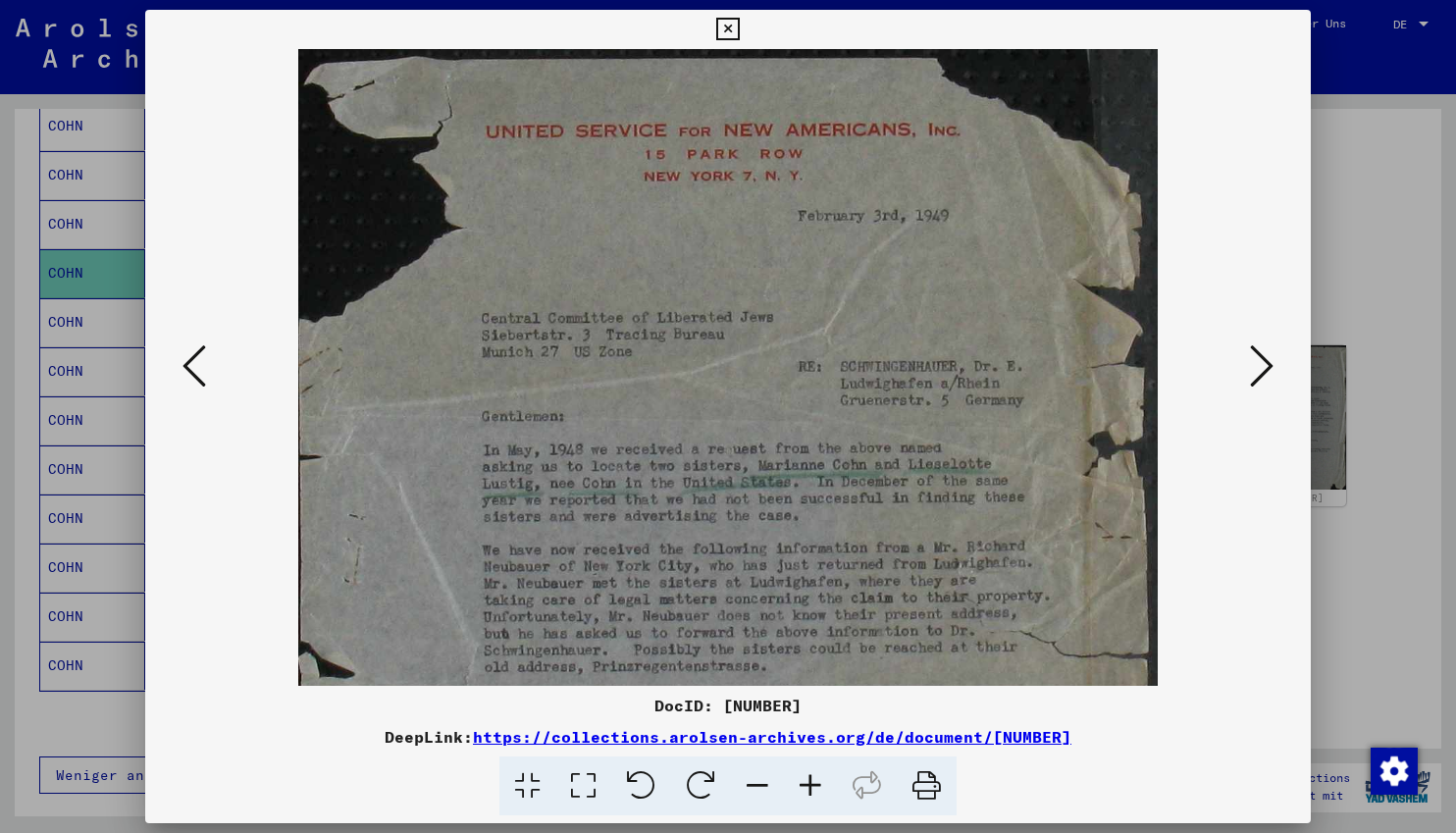 click at bounding box center [810, 786] 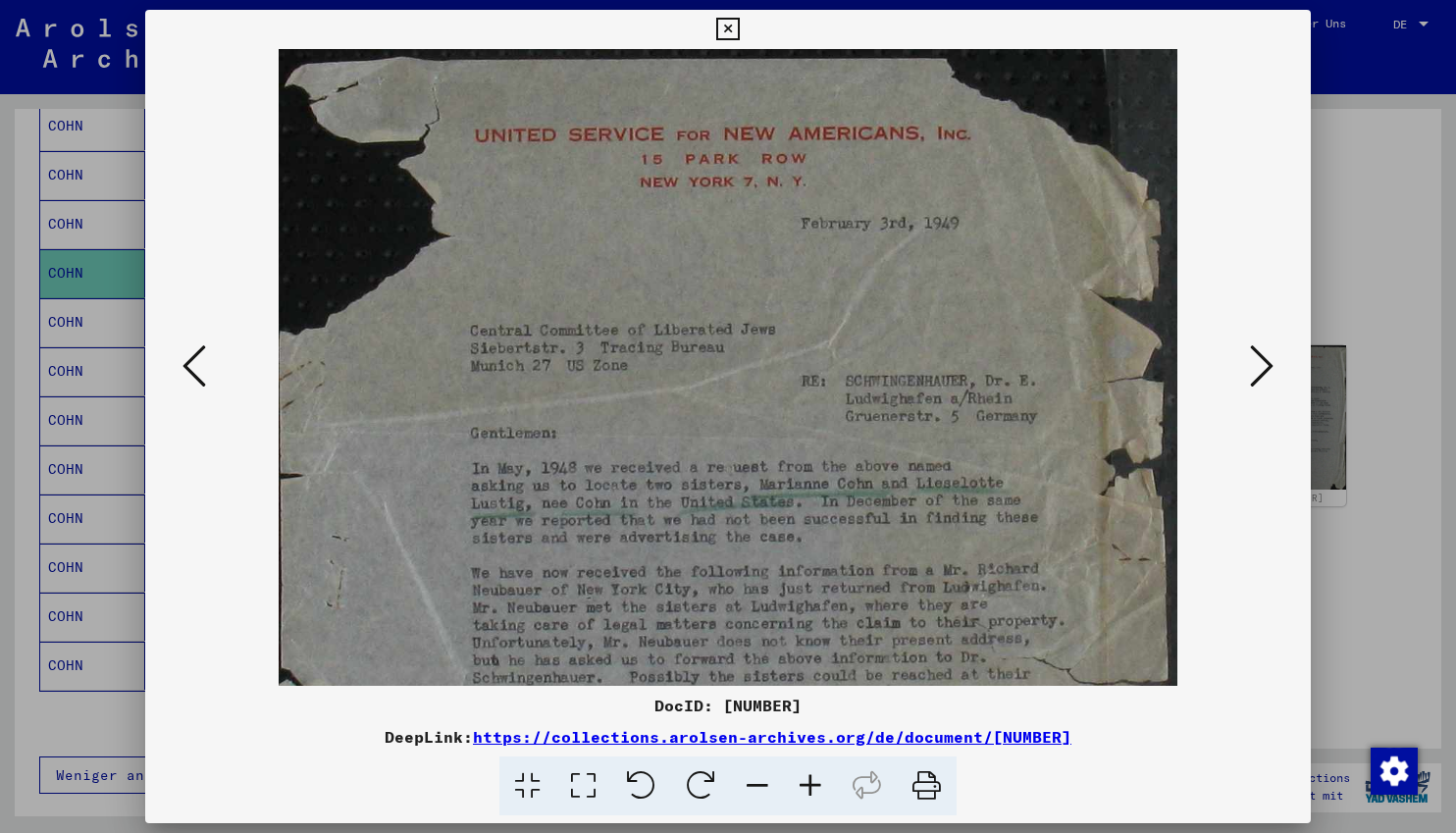 click at bounding box center [810, 786] 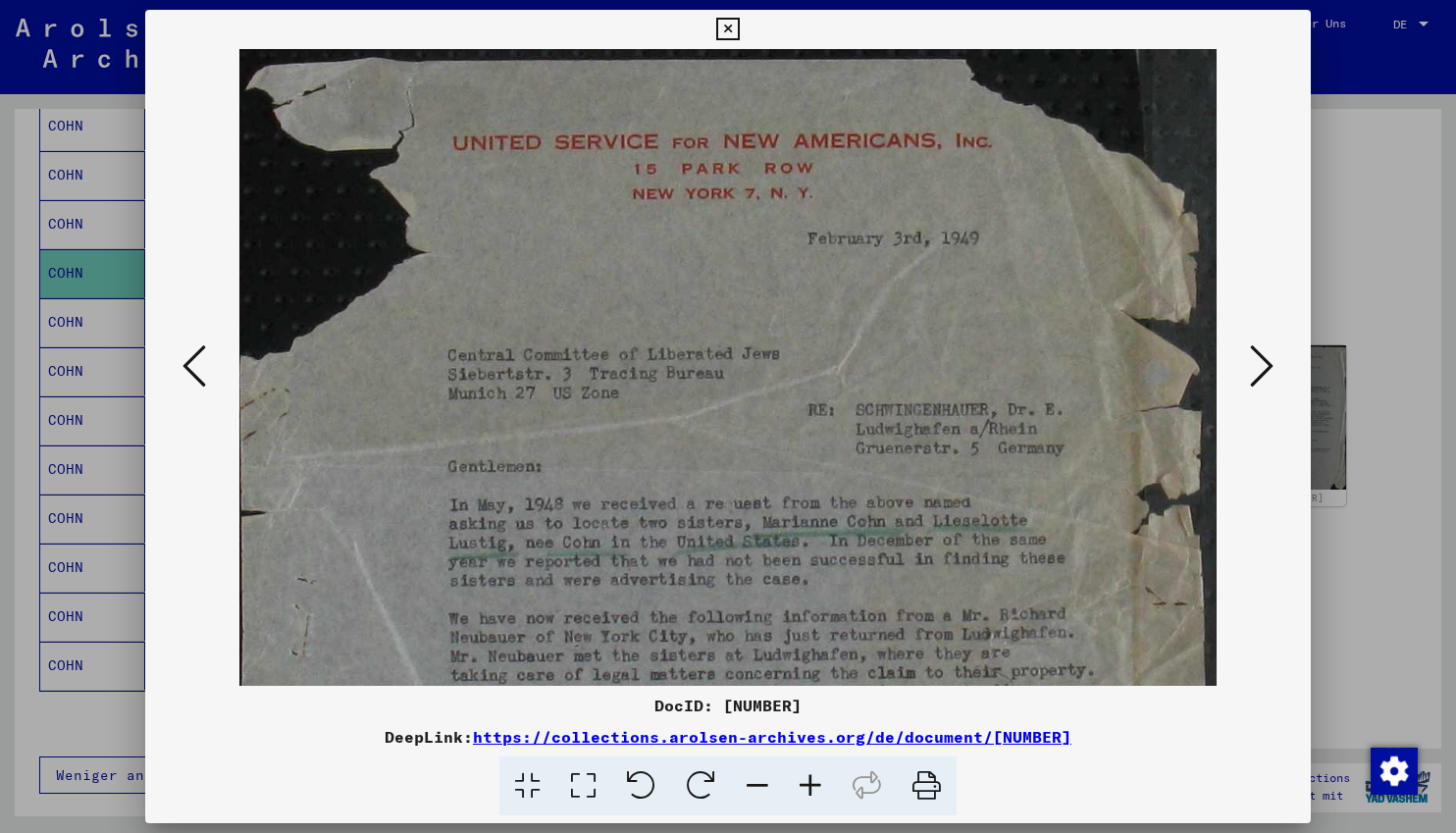 click at bounding box center [810, 786] 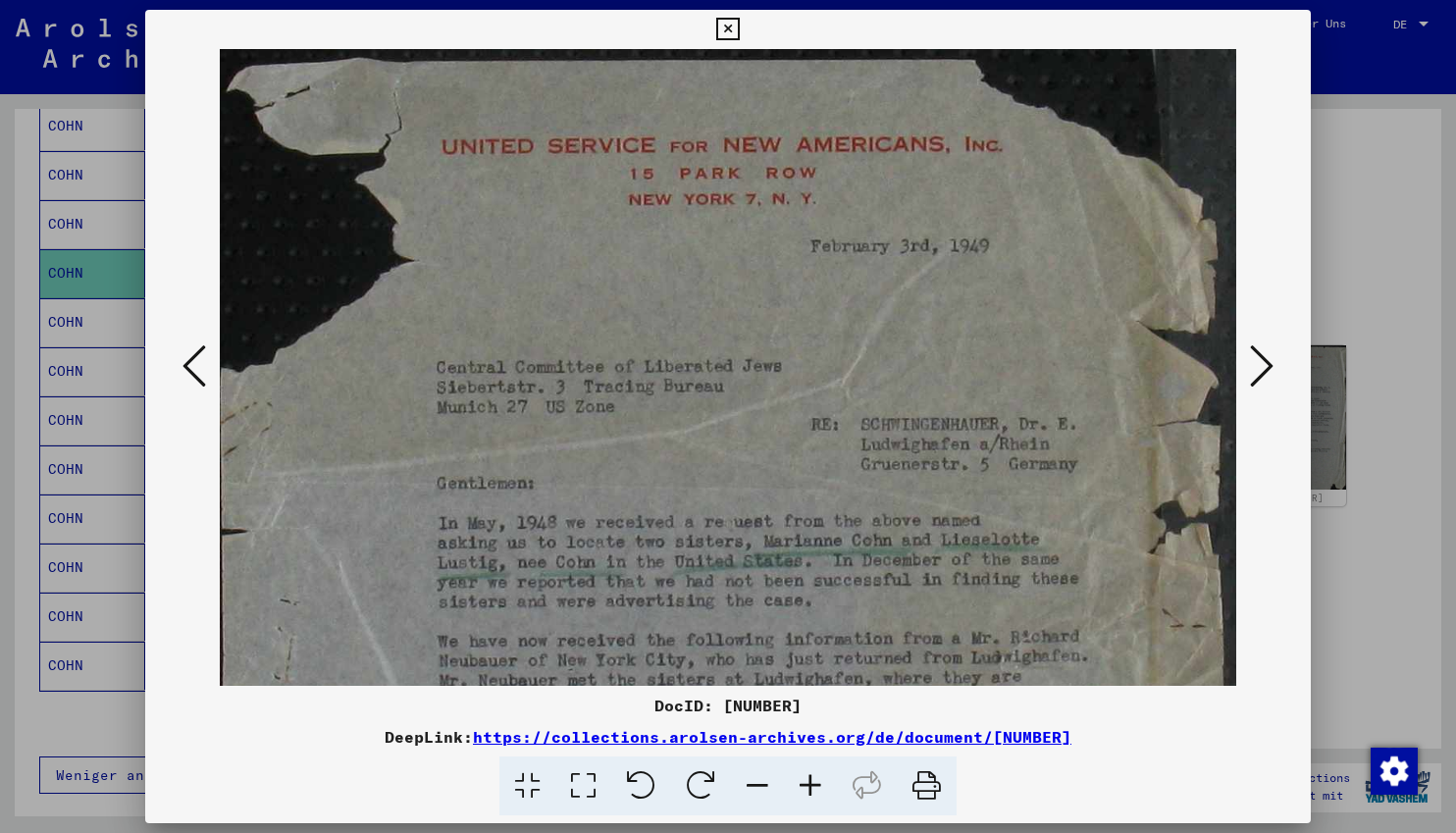 click at bounding box center [810, 786] 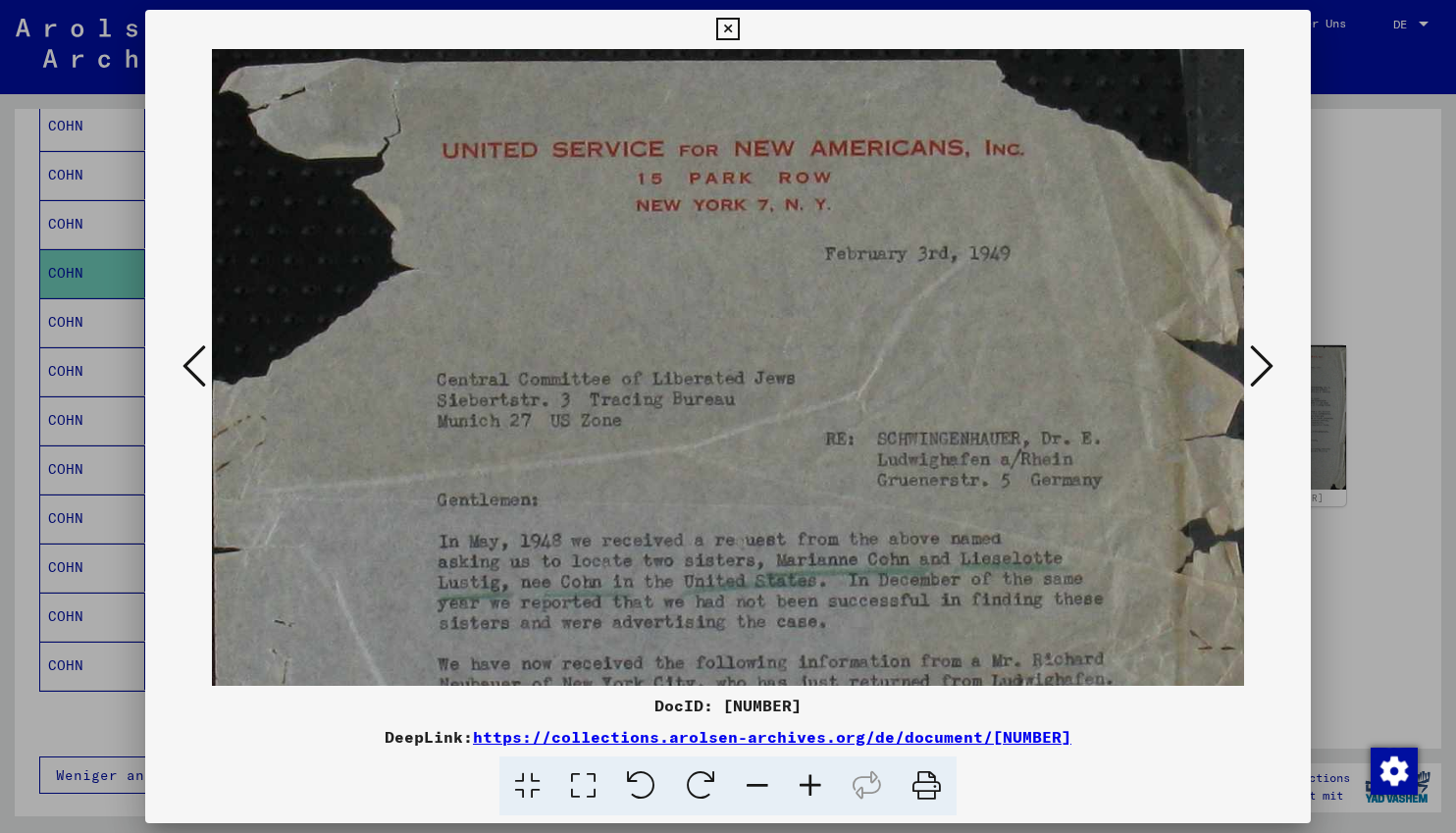 click at bounding box center [810, 786] 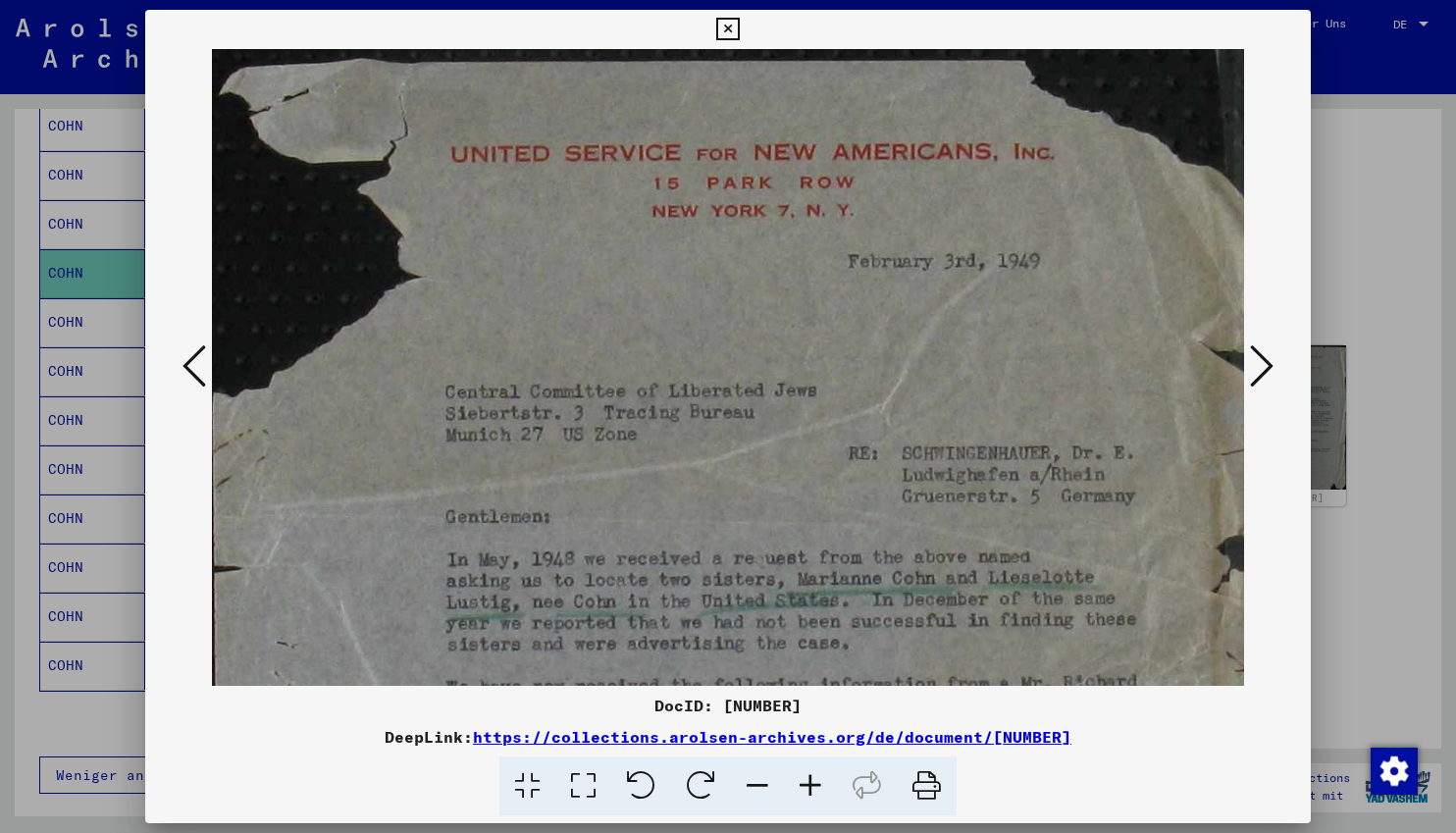 click at bounding box center (810, 786) 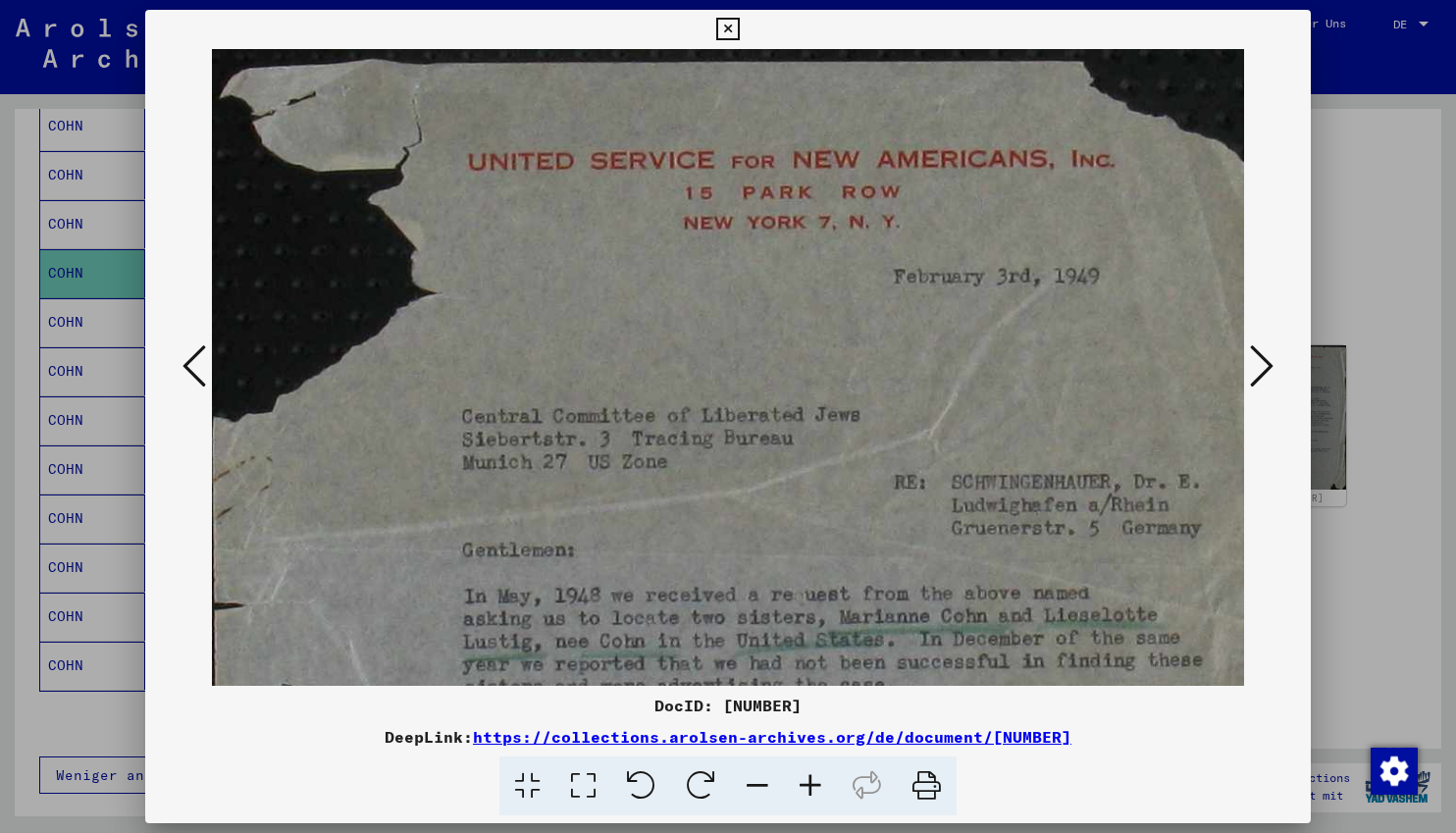click at bounding box center (810, 786) 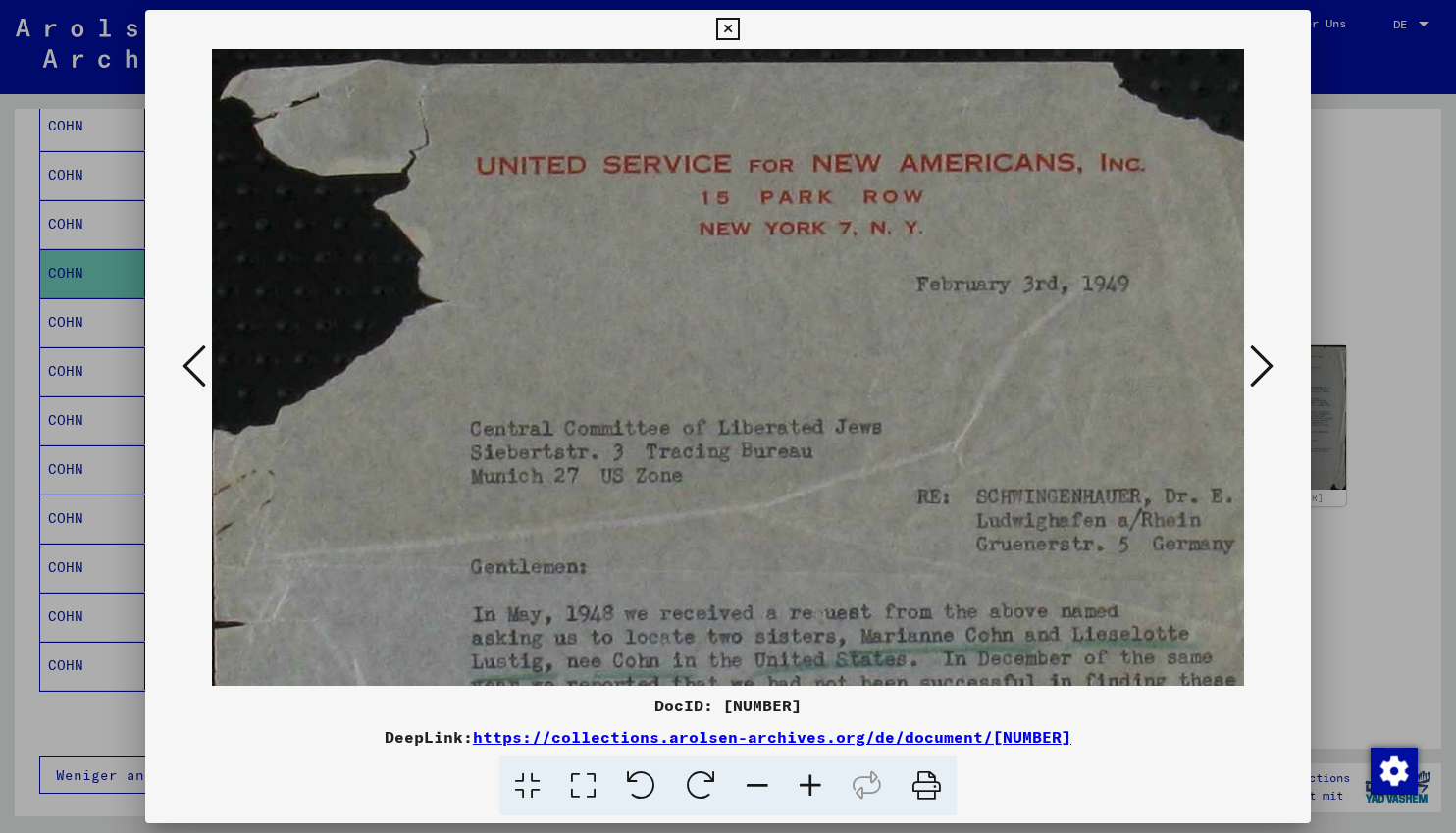 click at bounding box center (810, 786) 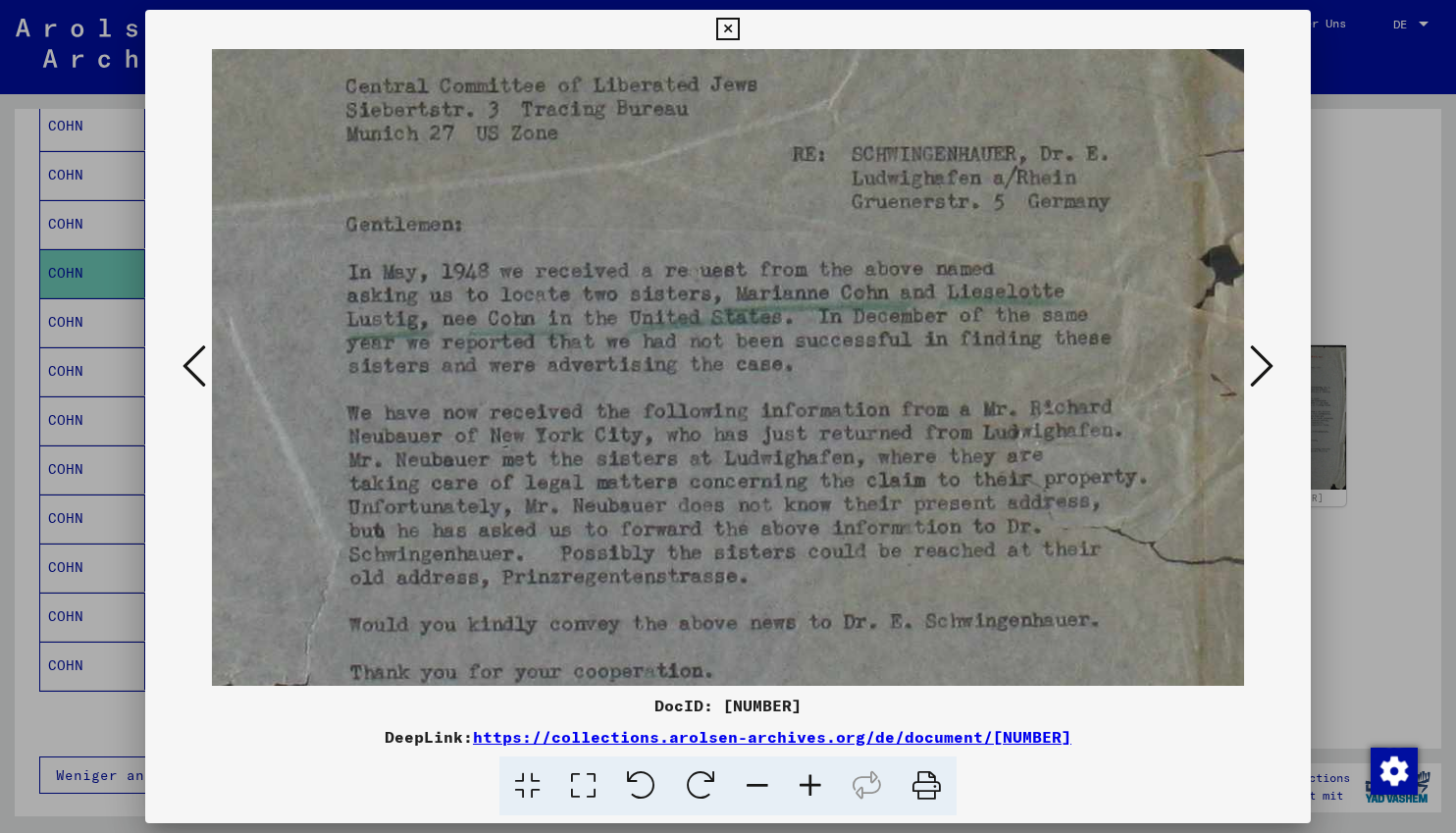 scroll, scrollTop: 361, scrollLeft: 131, axis: both 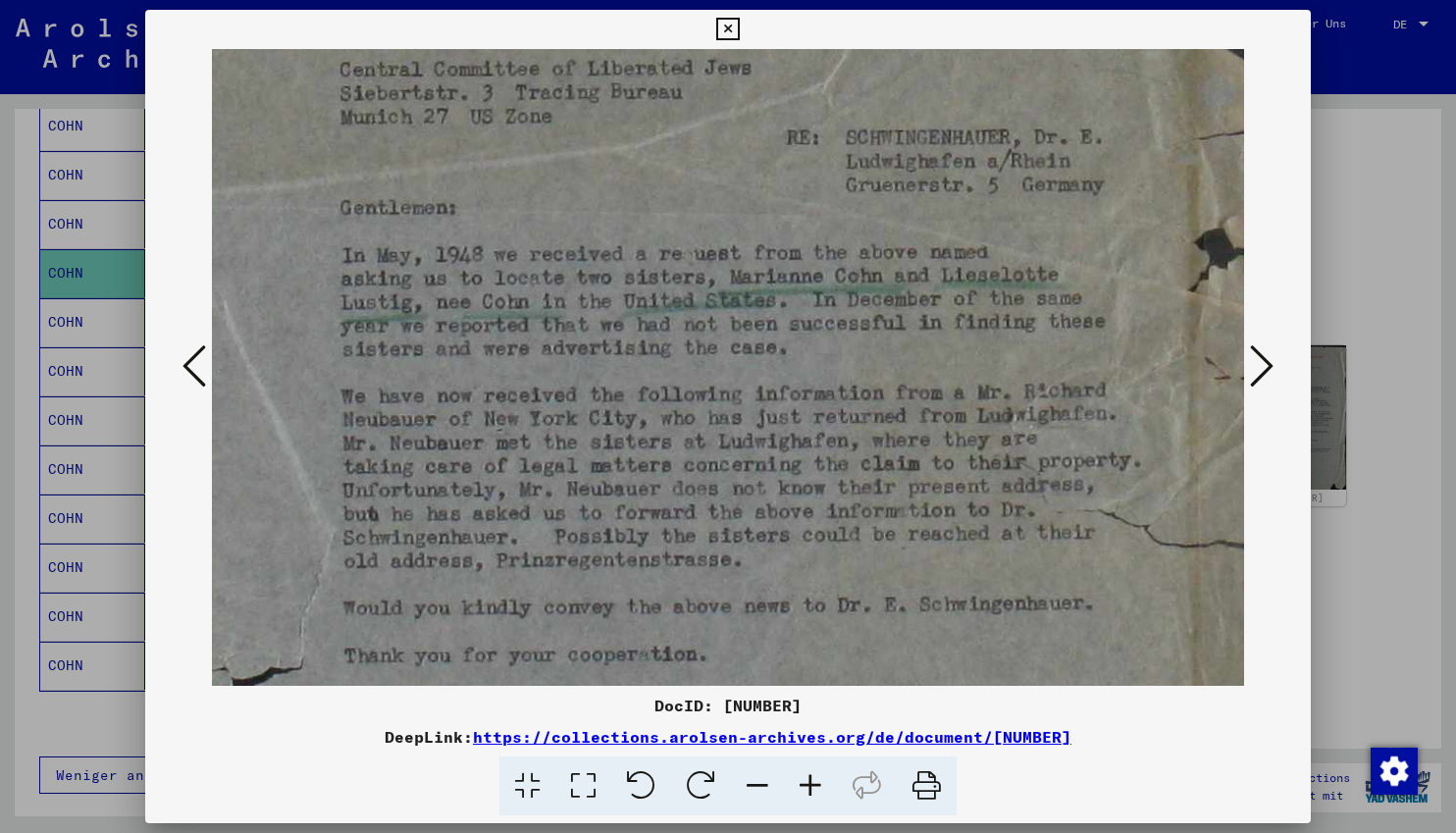 drag, startPoint x: 794, startPoint y: 550, endPoint x: 662, endPoint y: 189, distance: 384.37612 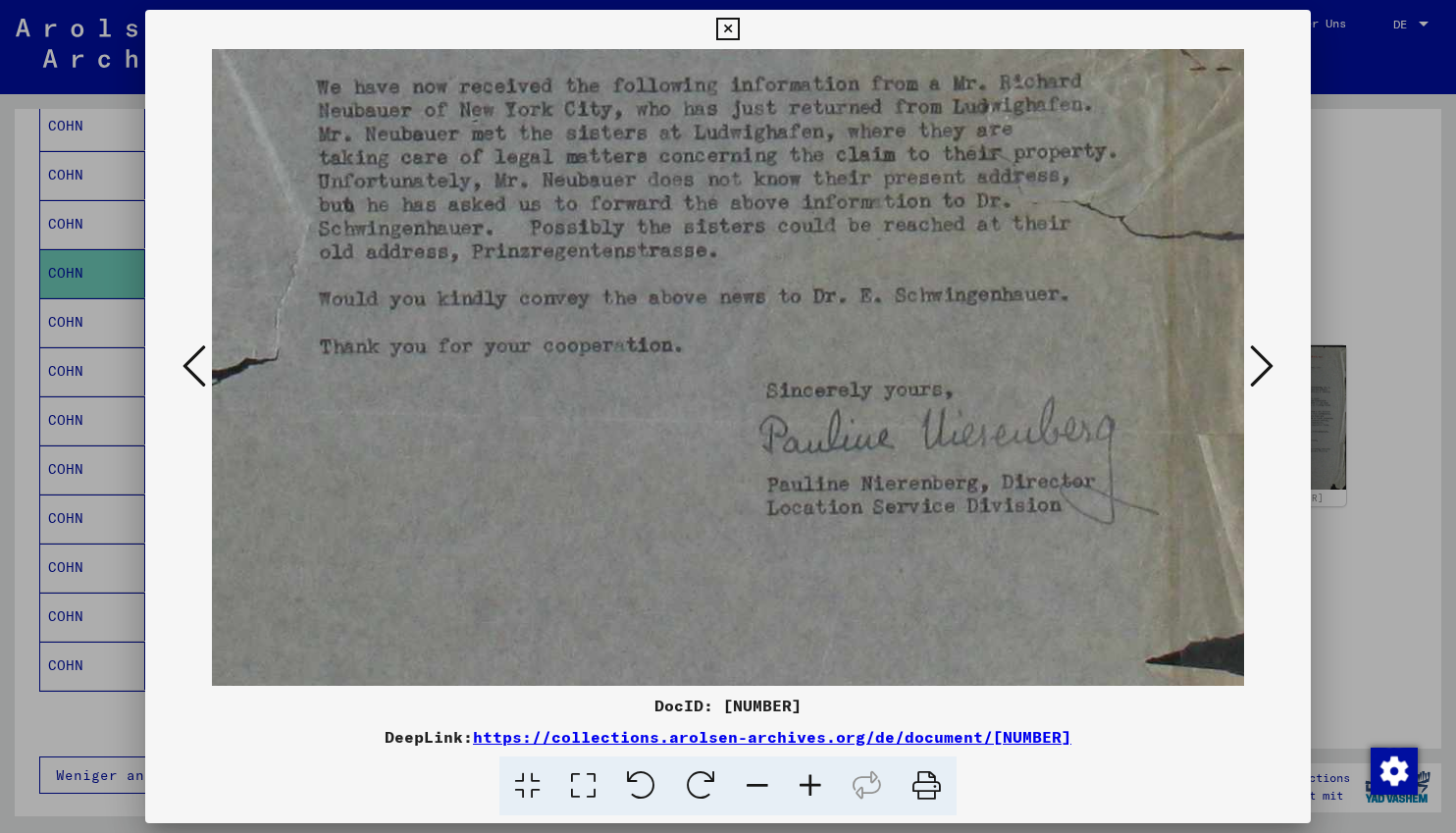 scroll, scrollTop: 673, scrollLeft: 155, axis: both 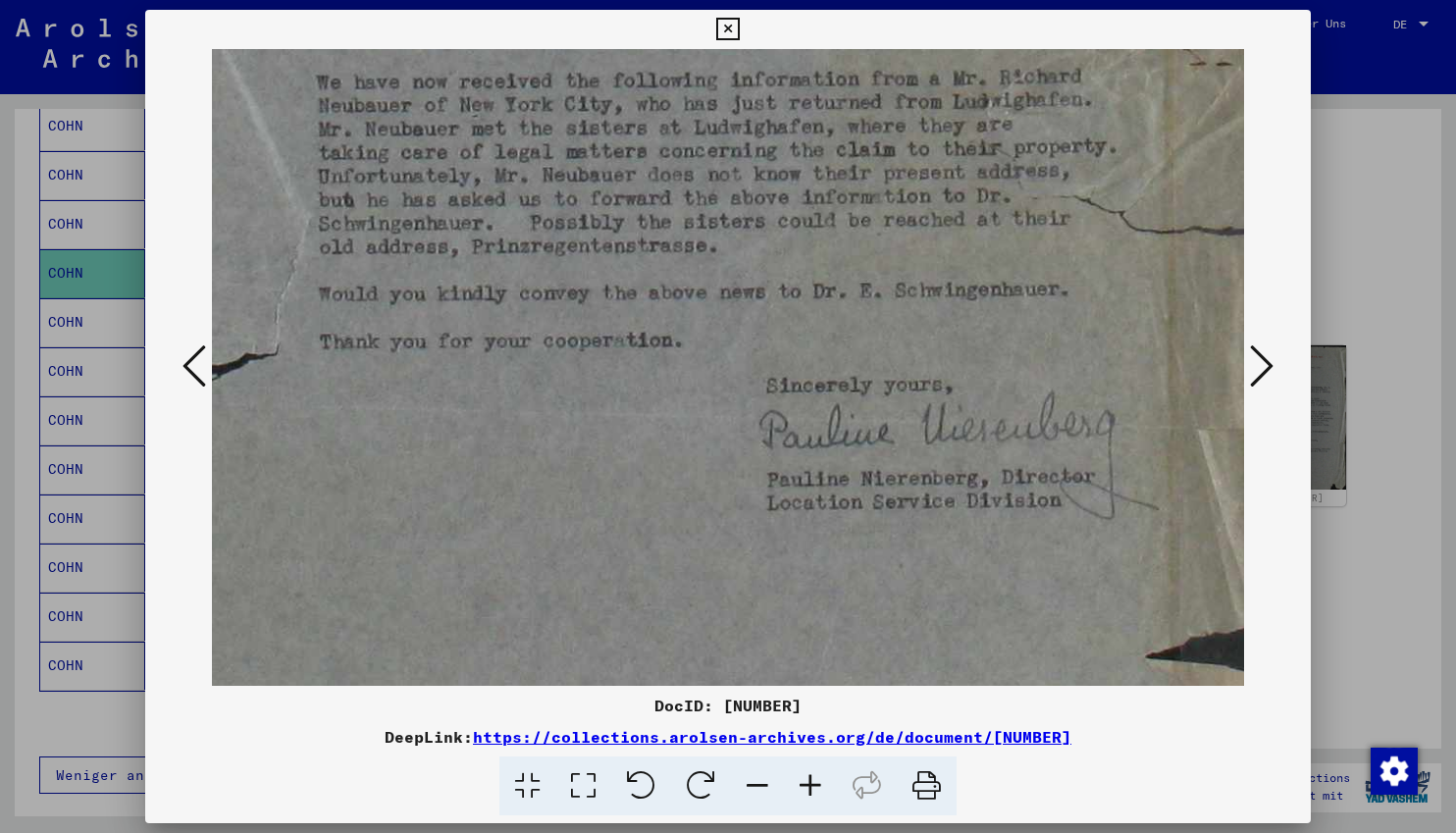 drag, startPoint x: 766, startPoint y: 575, endPoint x: 743, endPoint y: 263, distance: 312.8466 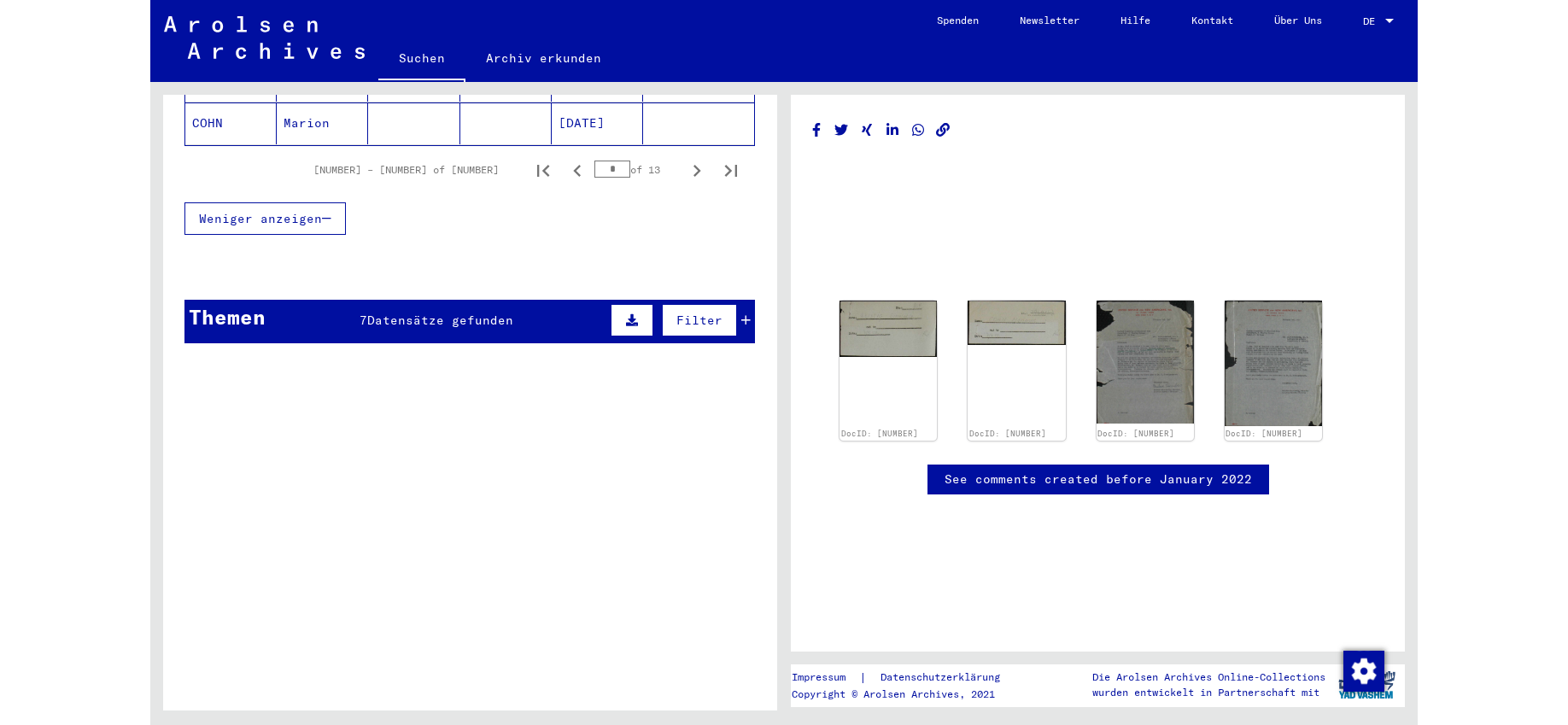 scroll, scrollTop: 1291, scrollLeft: 0, axis: vertical 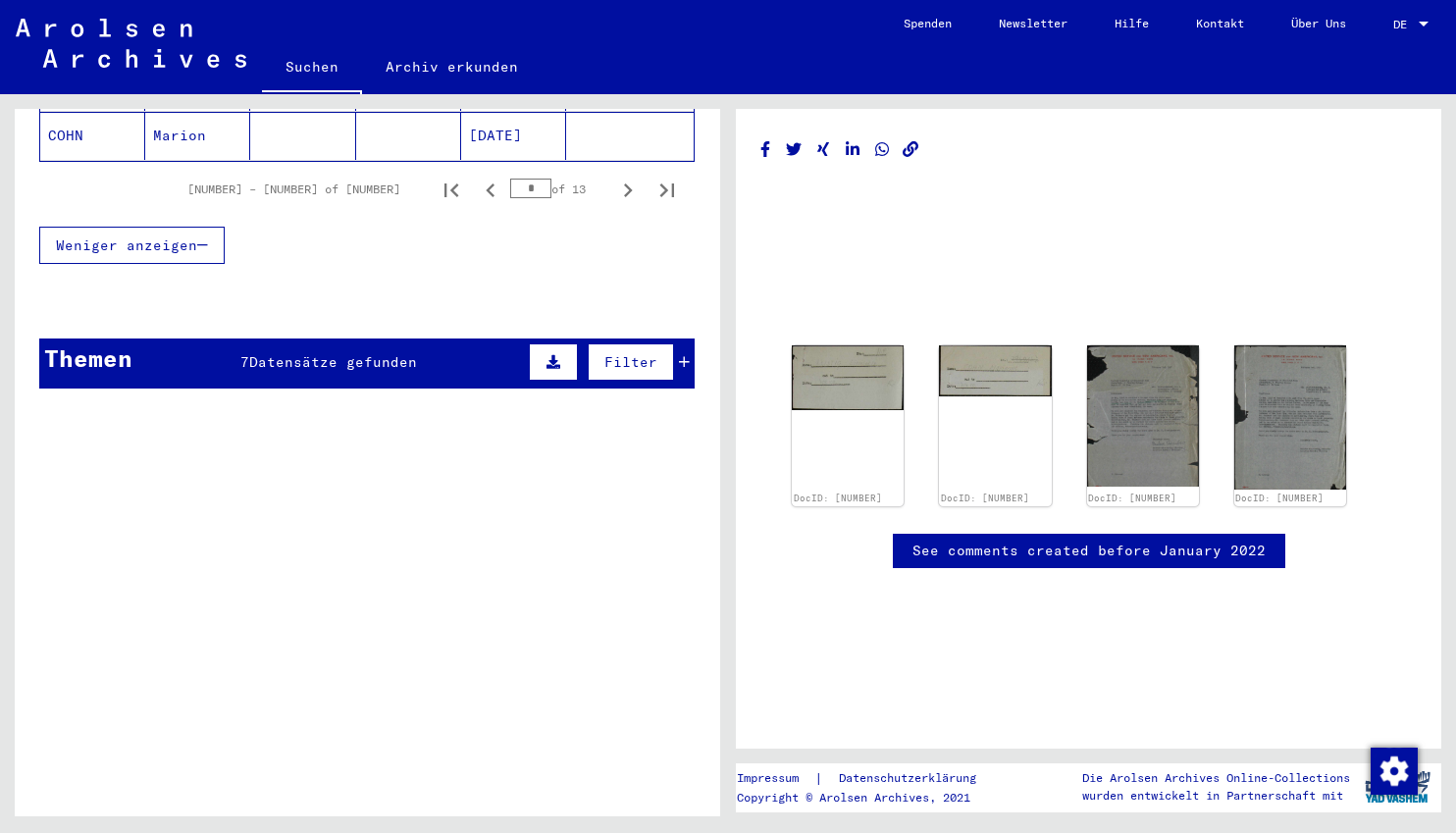 click on "Themen [NUMBER]  Datensätze gefunden  Filter" at bounding box center [367, 363] 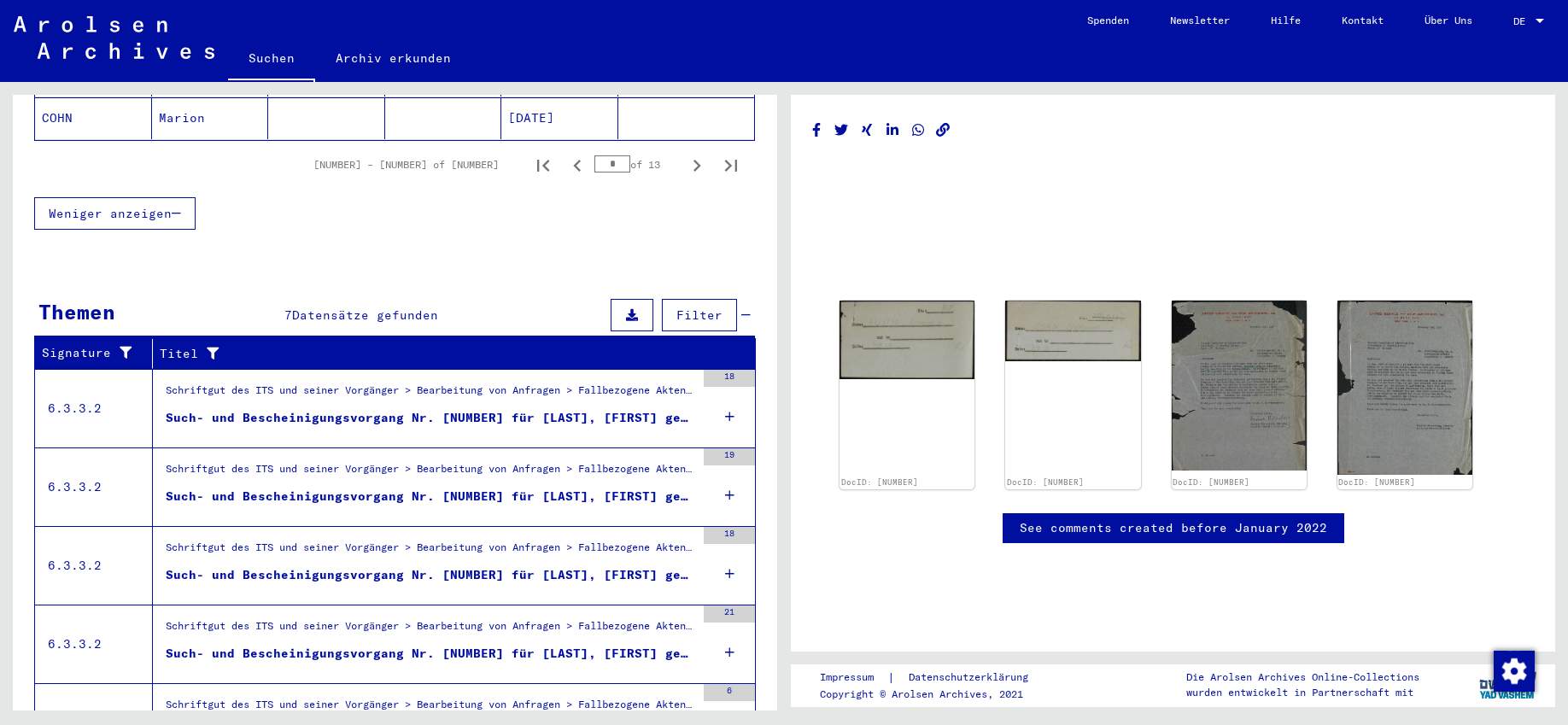 click on "Such- und Bescheinigungsvorgang Nr. [NUMBER] für [LAST], [FIRST] geboren [DATE]" at bounding box center (430, 496) 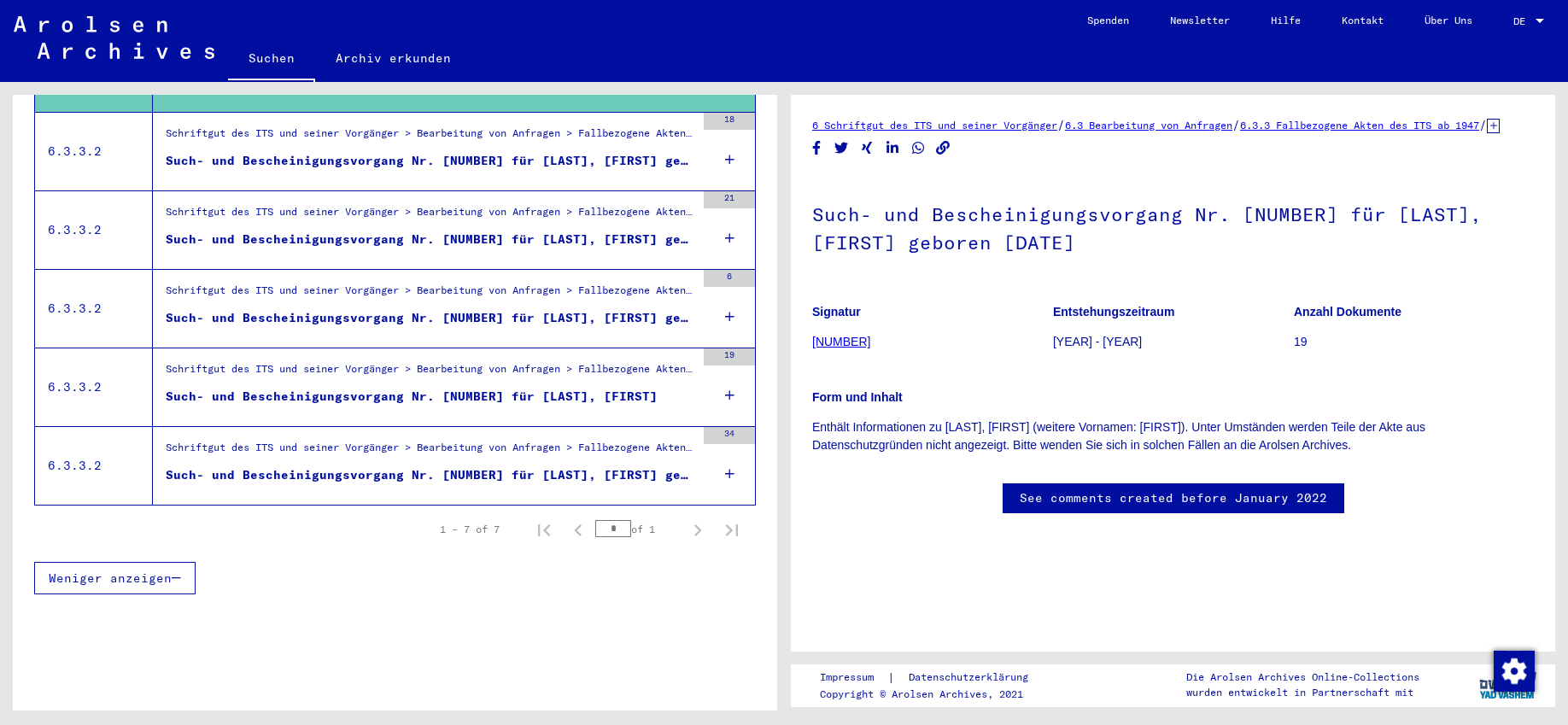 scroll, scrollTop: 512, scrollLeft: 0, axis: vertical 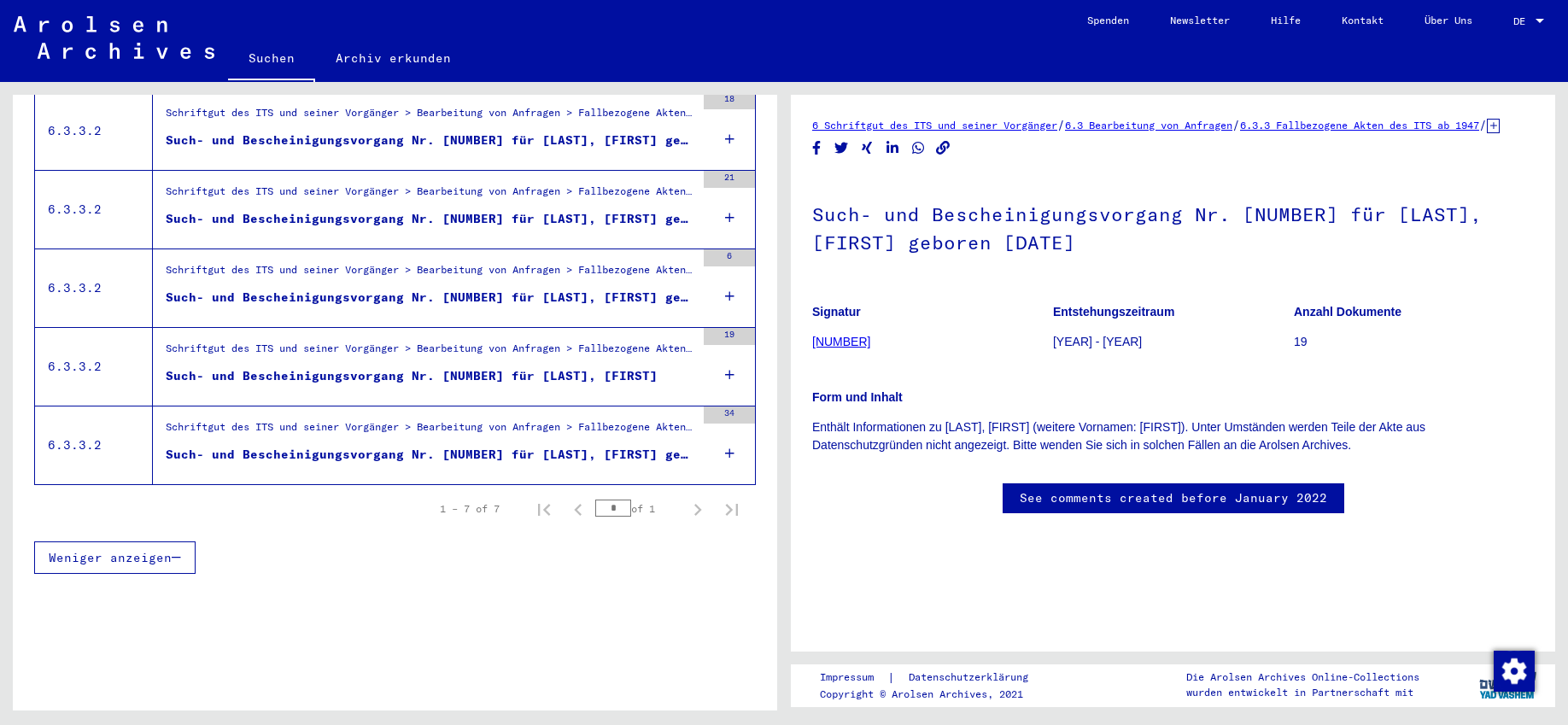 click on "Such- und Bescheinigungsvorgang Nr. [NUMBER] für [LAST], [FIRST] geboren [YEAR] oder[DATE] oder[DATE]" at bounding box center [430, 454] 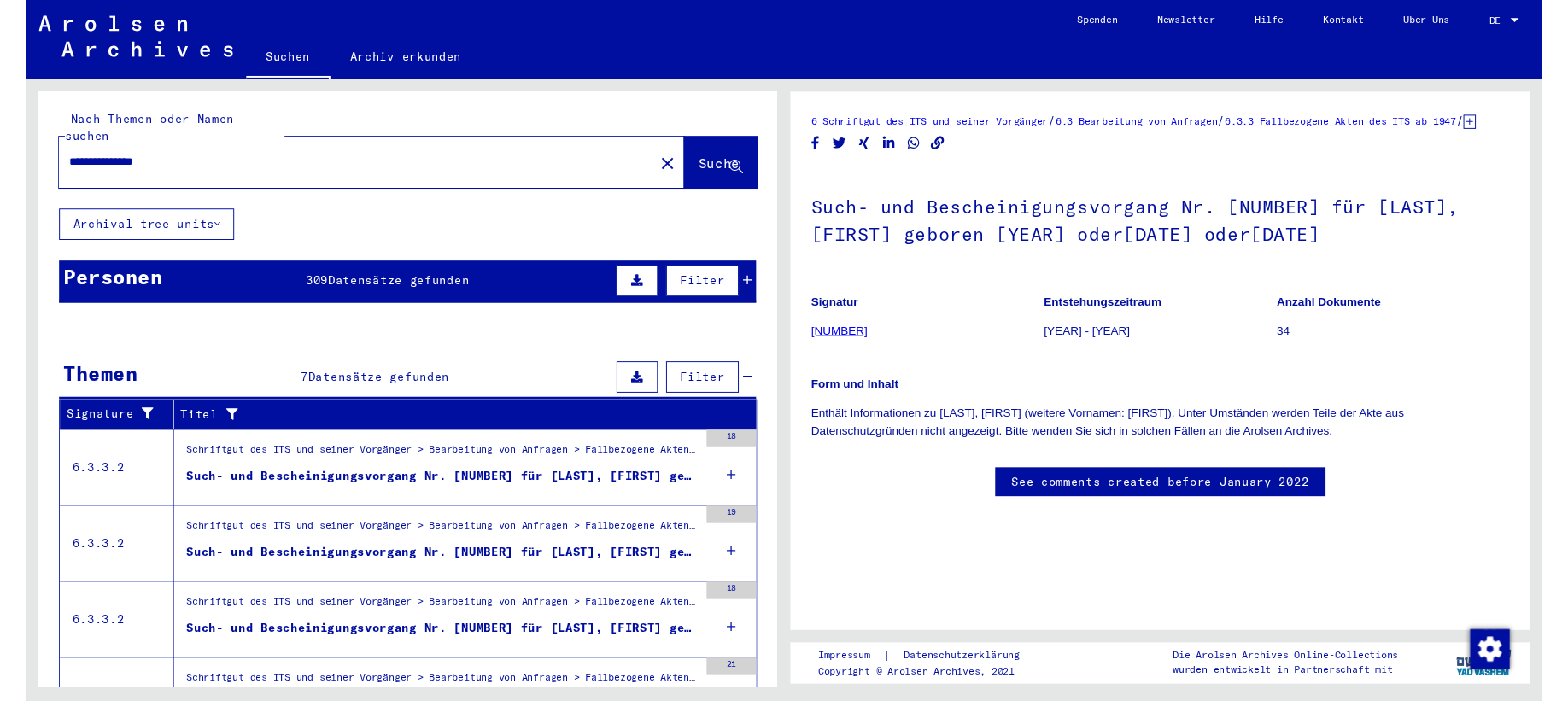 scroll, scrollTop: 0, scrollLeft: 0, axis: both 